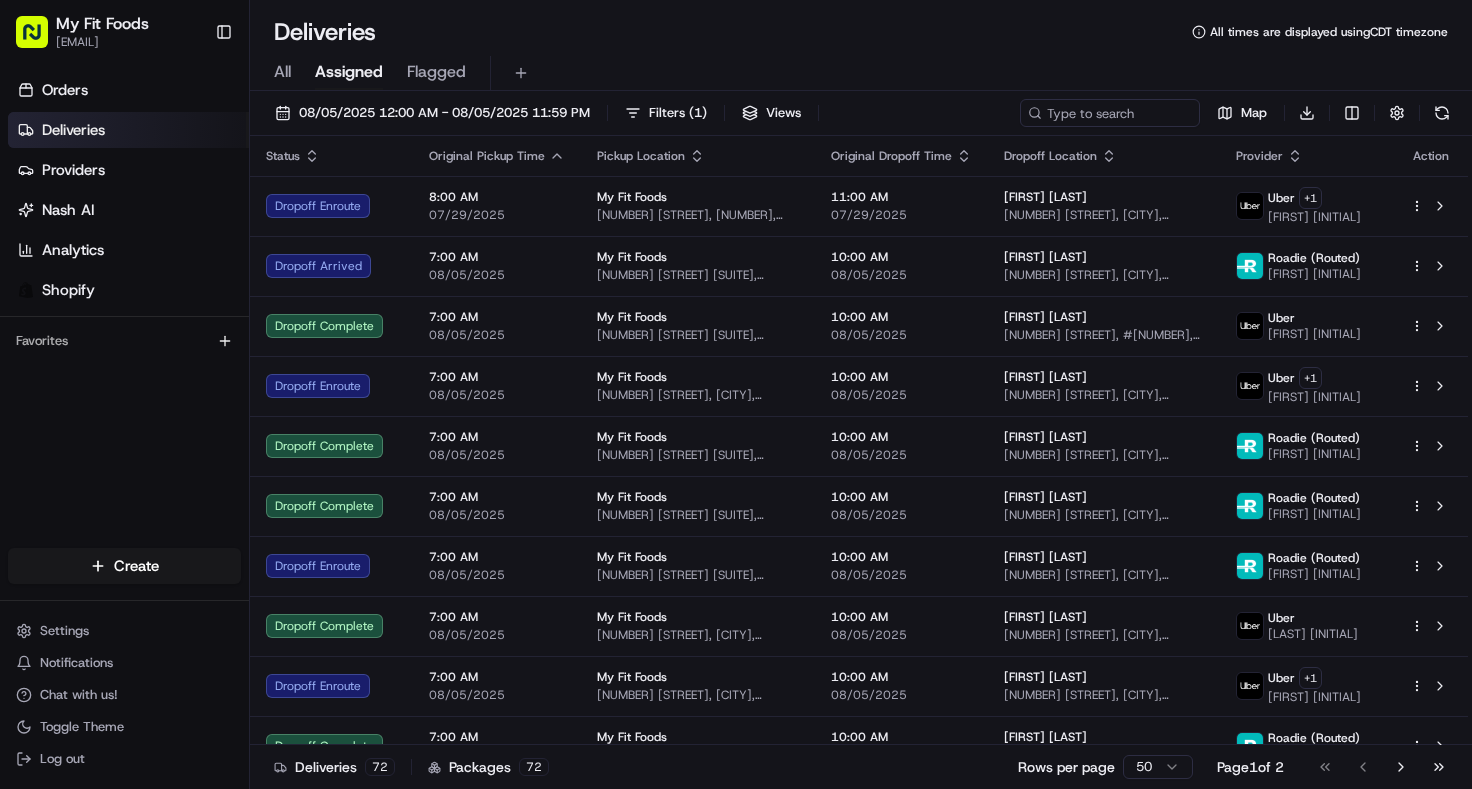 scroll, scrollTop: 0, scrollLeft: 0, axis: both 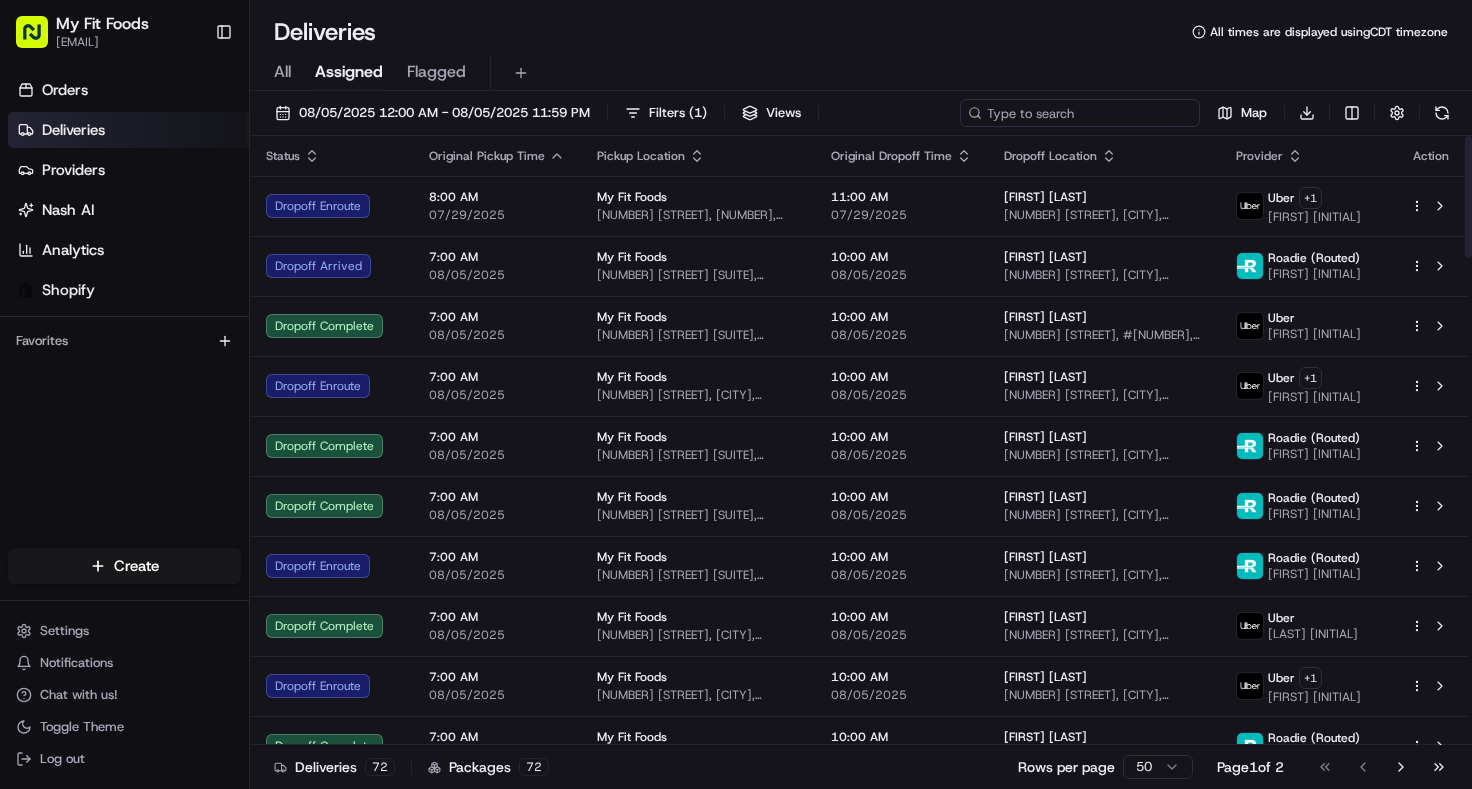 click at bounding box center [1080, 113] 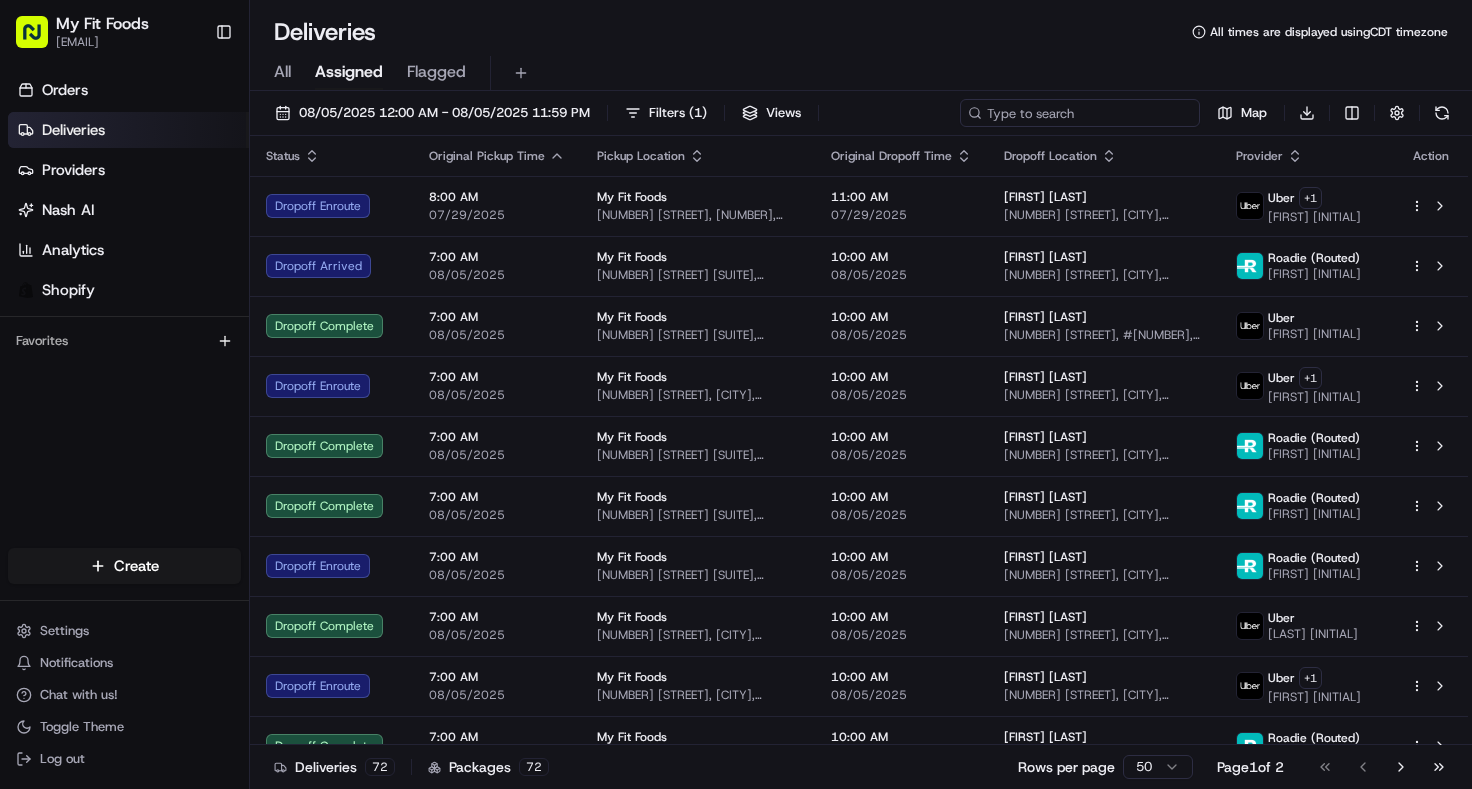 paste on "[ORDER_NUMBER] Complete" 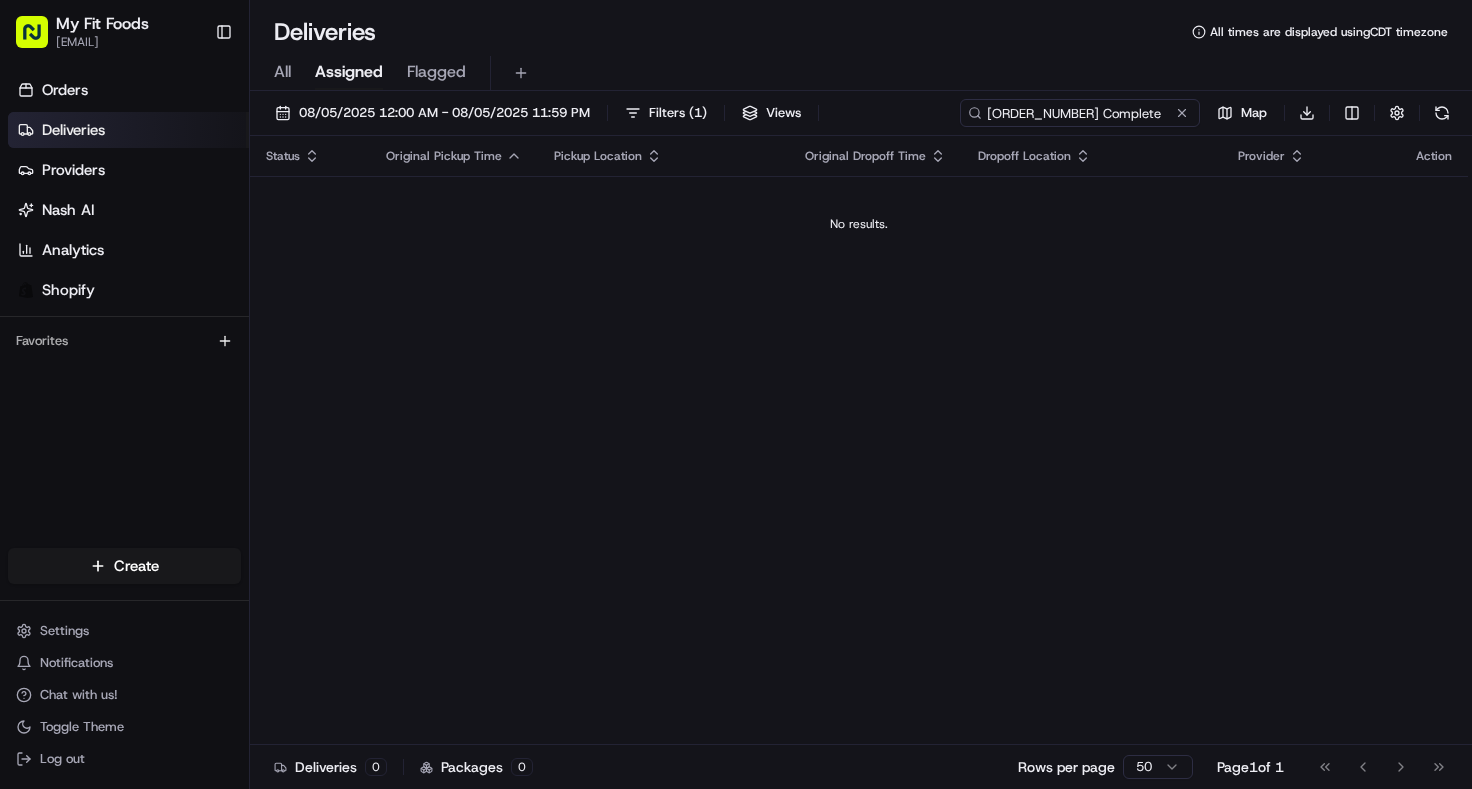 drag, startPoint x: 1049, startPoint y: 111, endPoint x: 1160, endPoint y: 120, distance: 111.364265 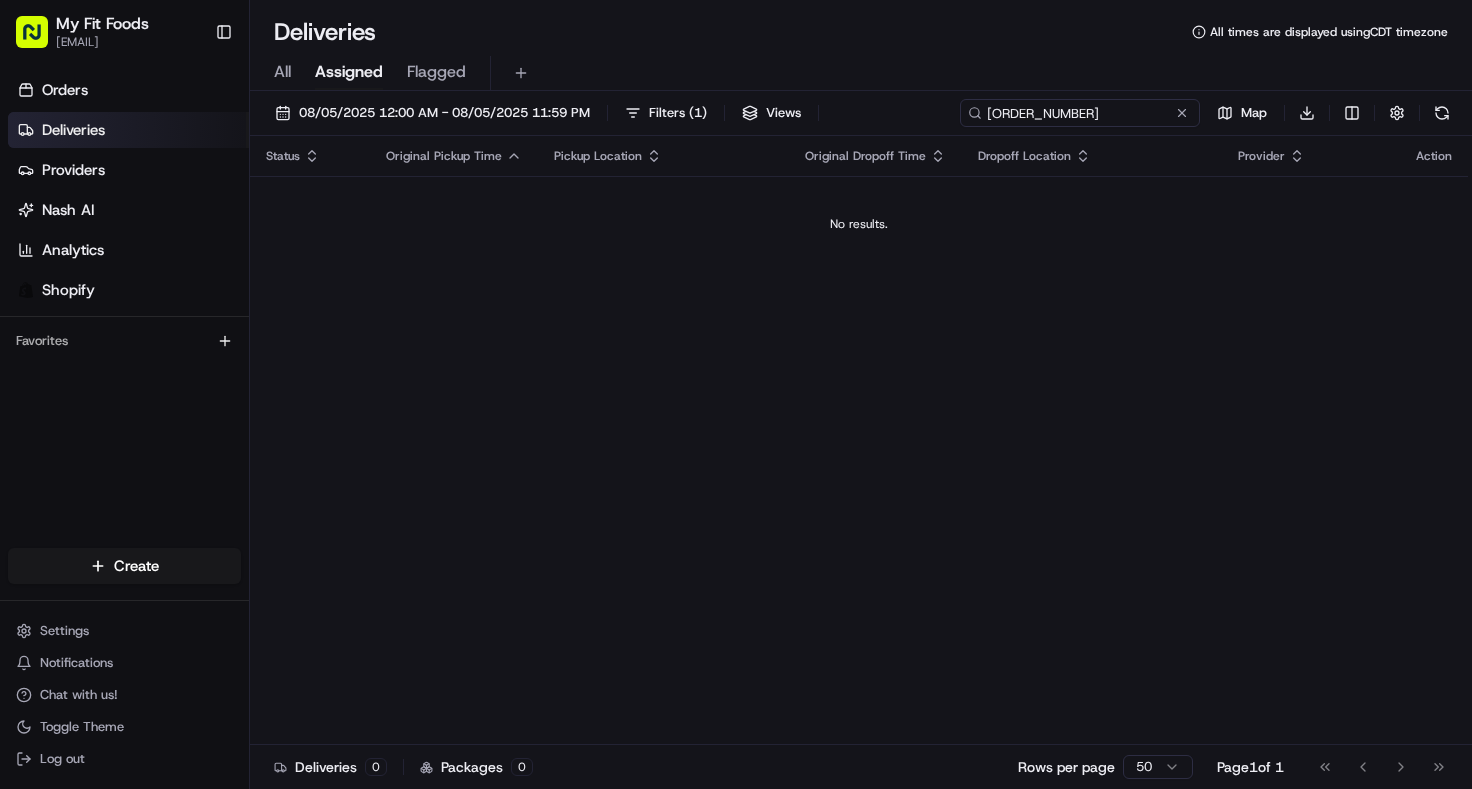 type on "[ORDER_NUMBER]" 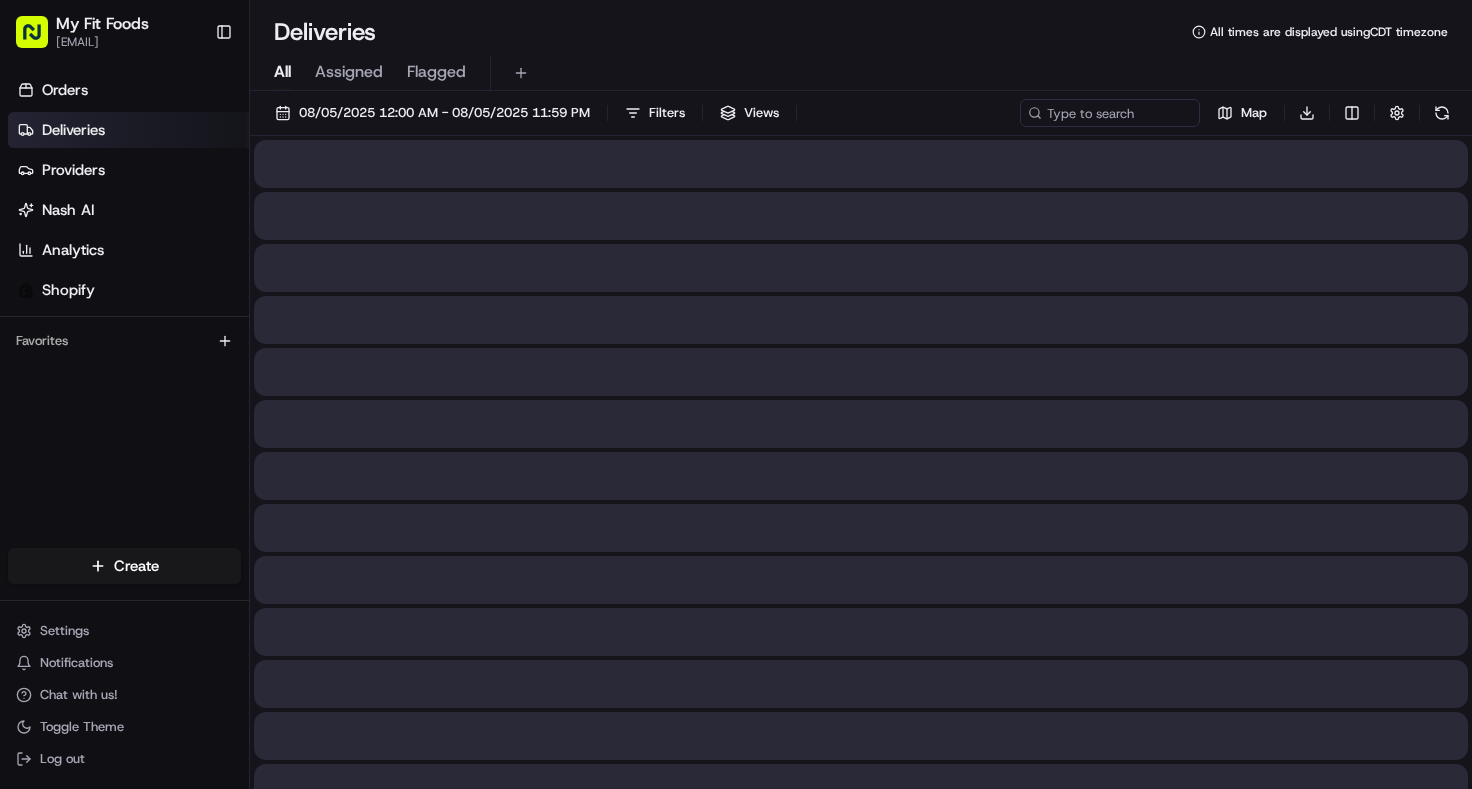 click on "All" at bounding box center (282, 72) 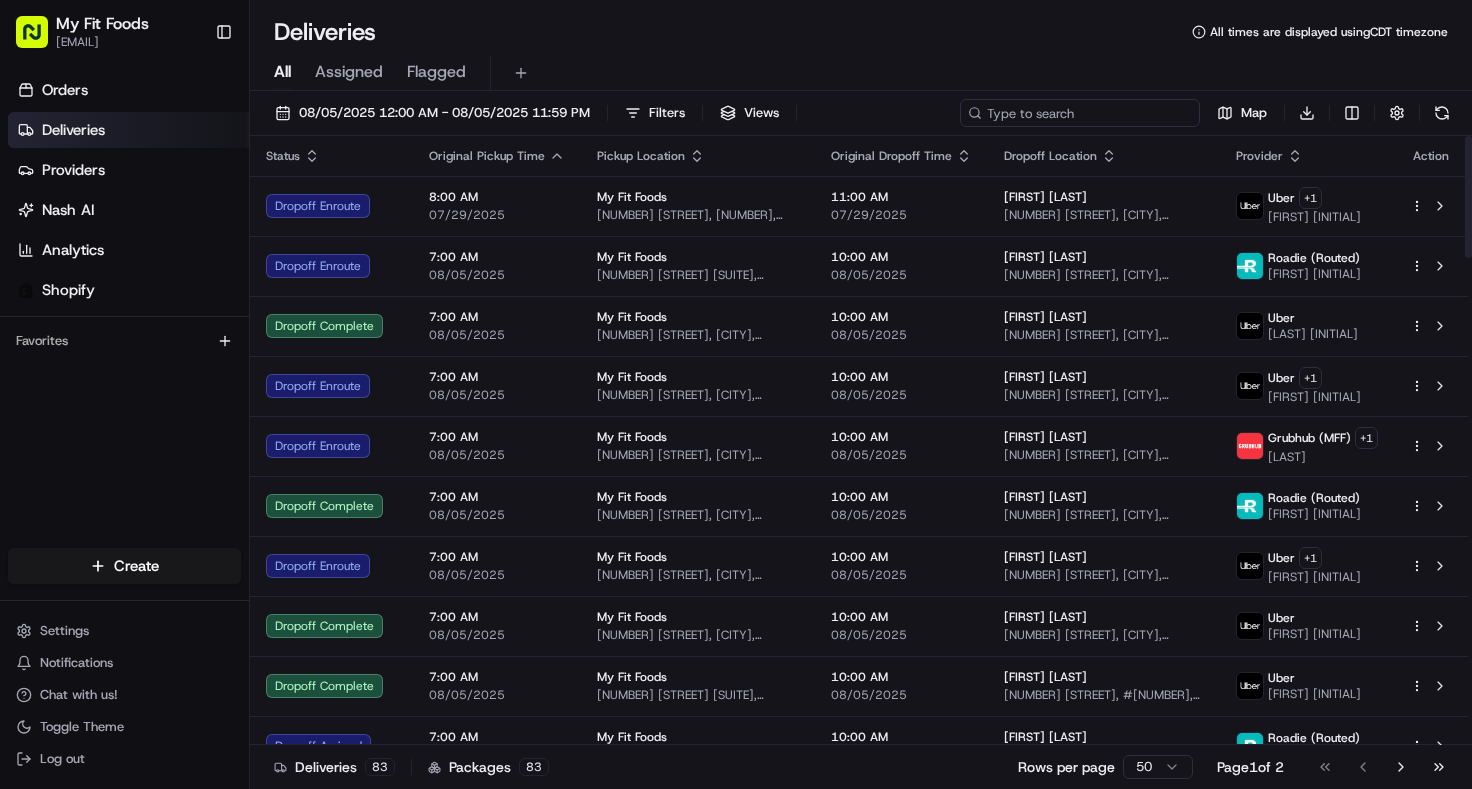 click at bounding box center (1080, 113) 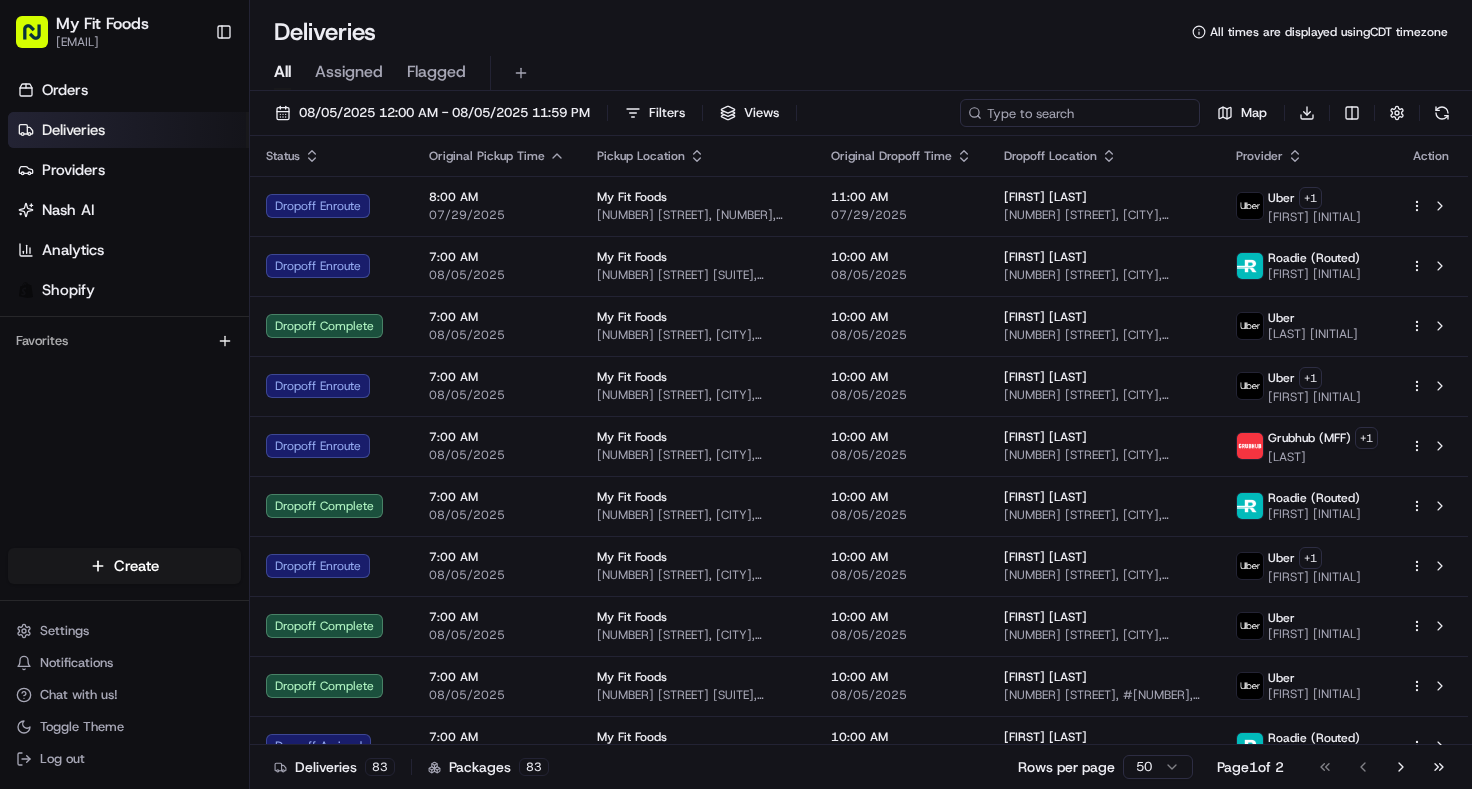 paste on "[ORDER_NUMBER] Complete" 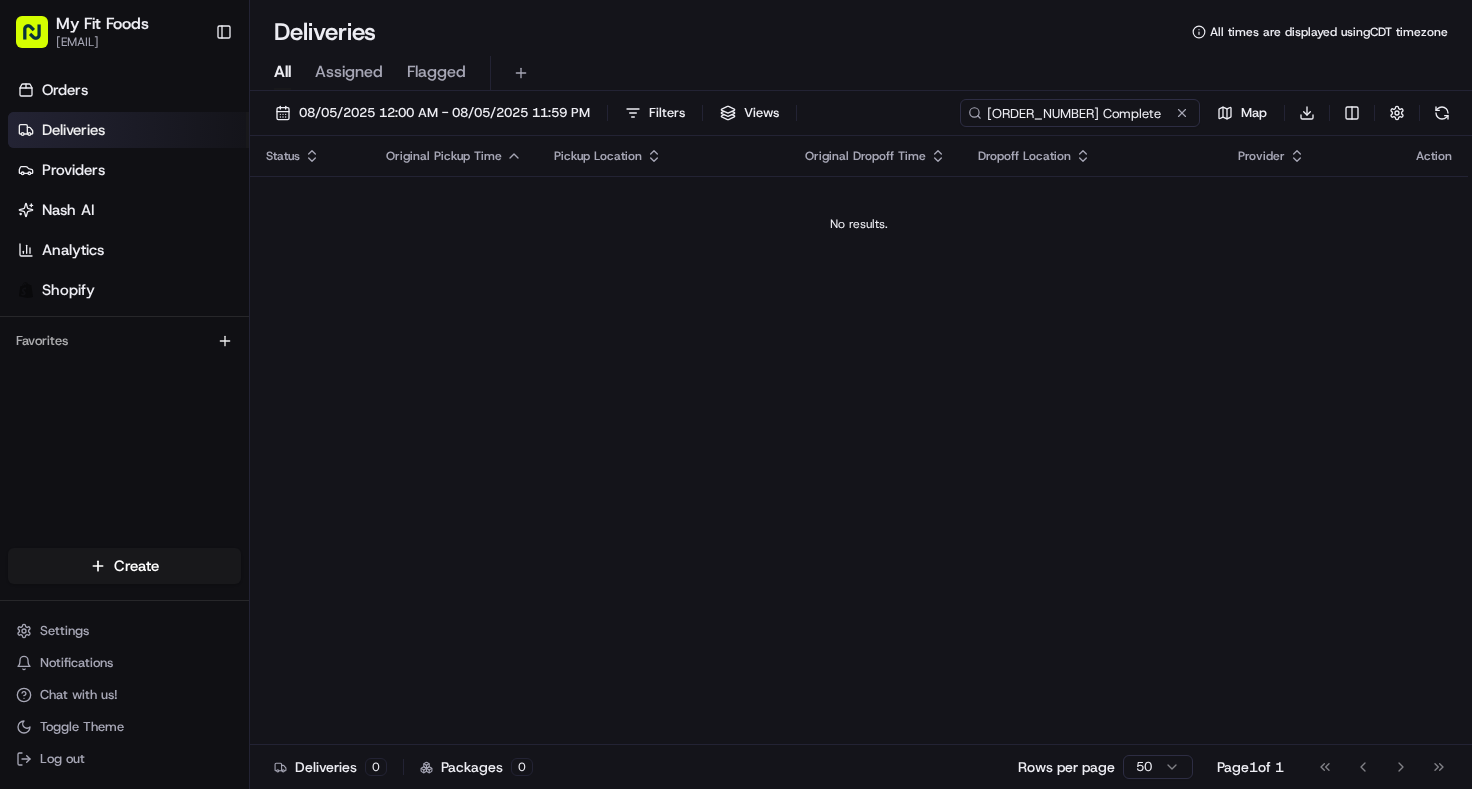 drag, startPoint x: 1046, startPoint y: 115, endPoint x: 1132, endPoint y: 115, distance: 86 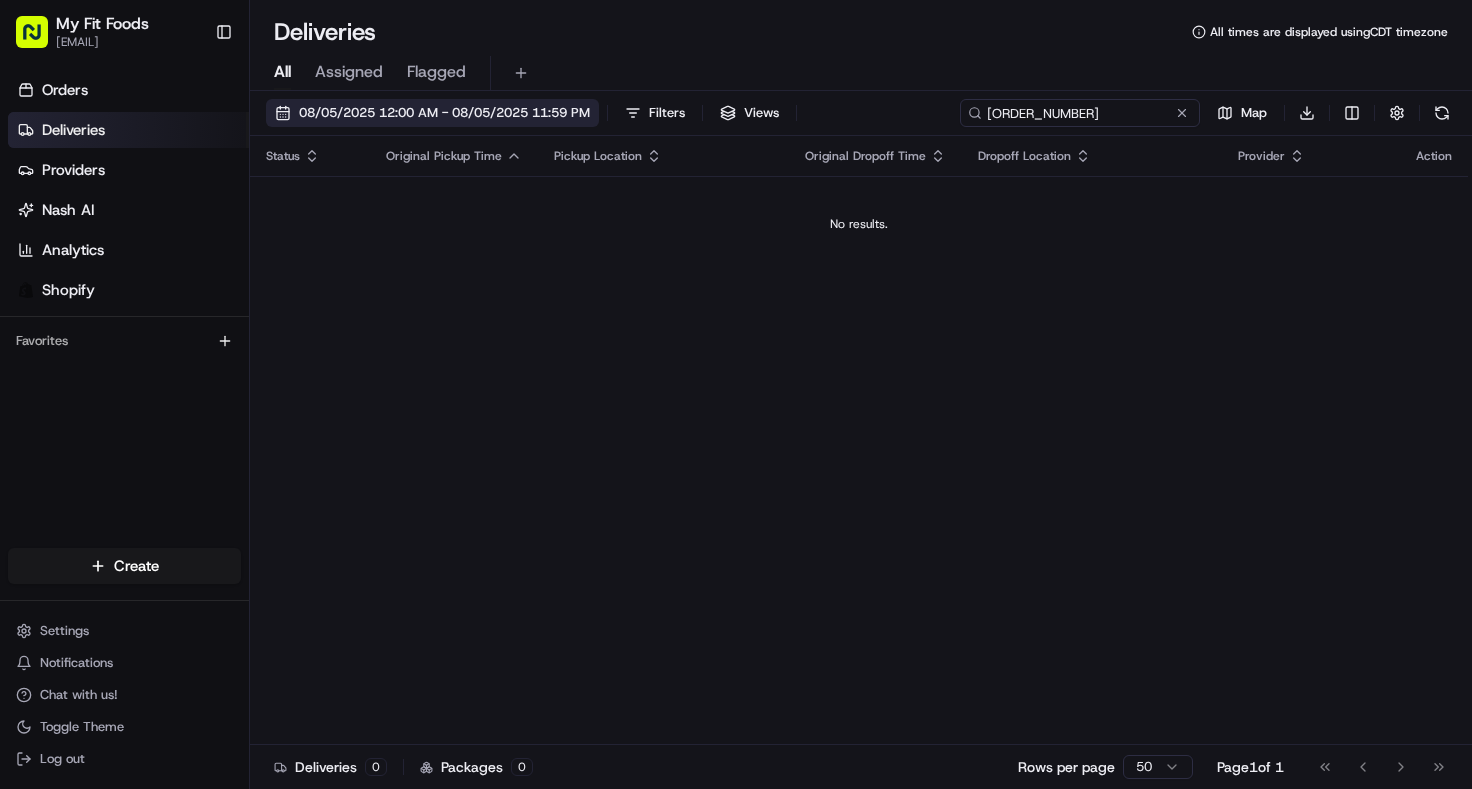 type on "[ORDER_NUMBER]" 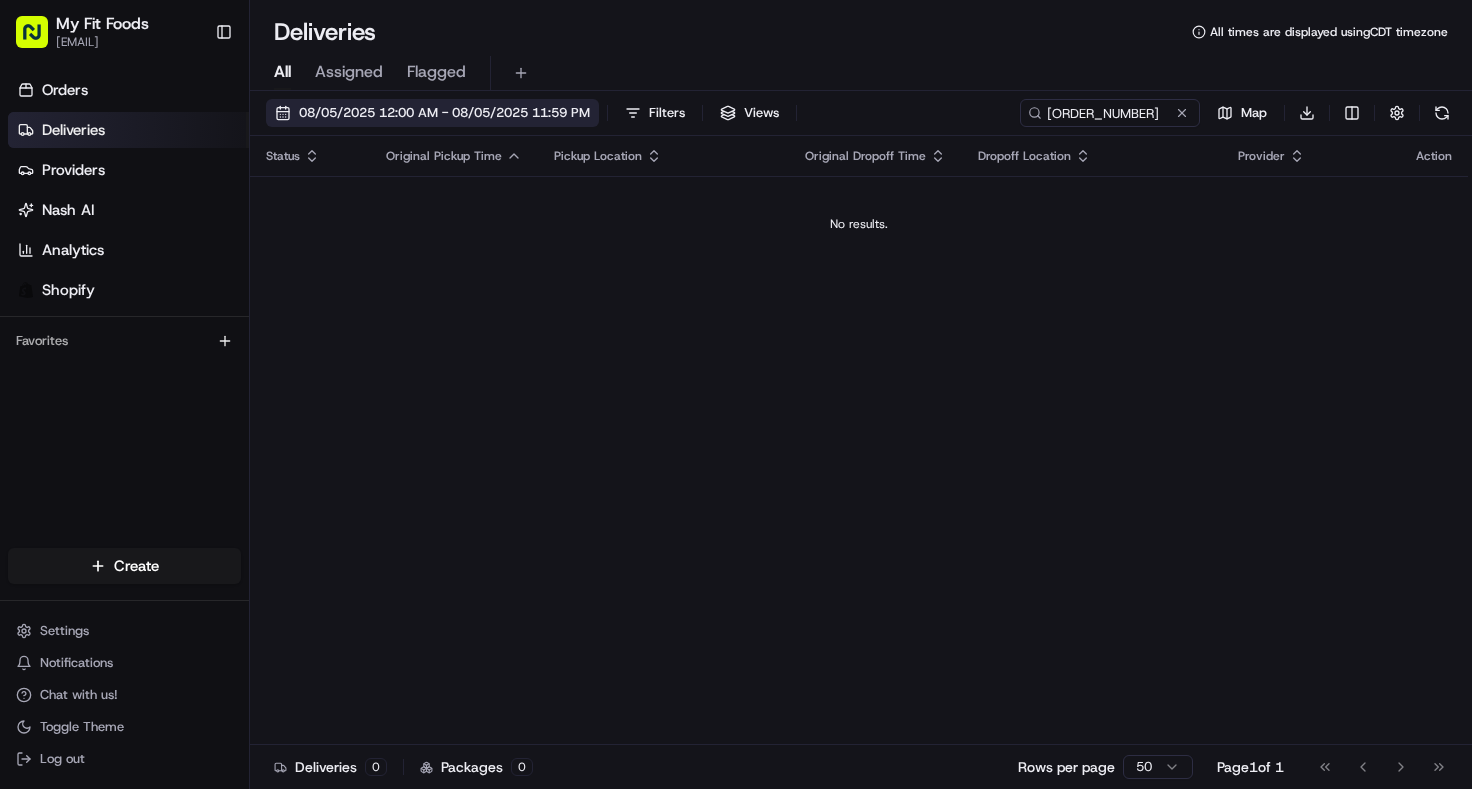 click on "08/05/2025 12:00 AM - 08/05/2025 11:59 PM" at bounding box center (444, 113) 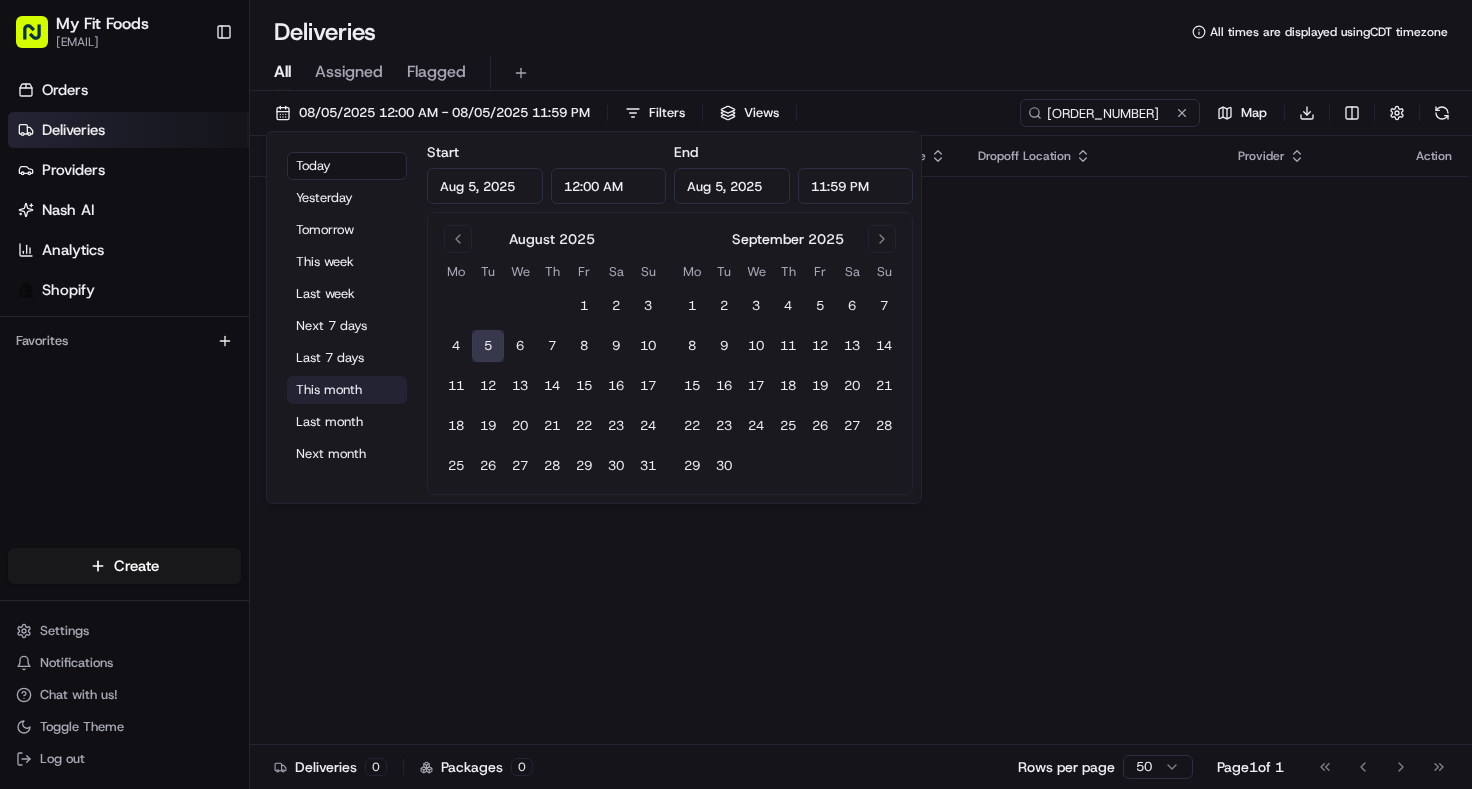 click on "This month" at bounding box center (347, 390) 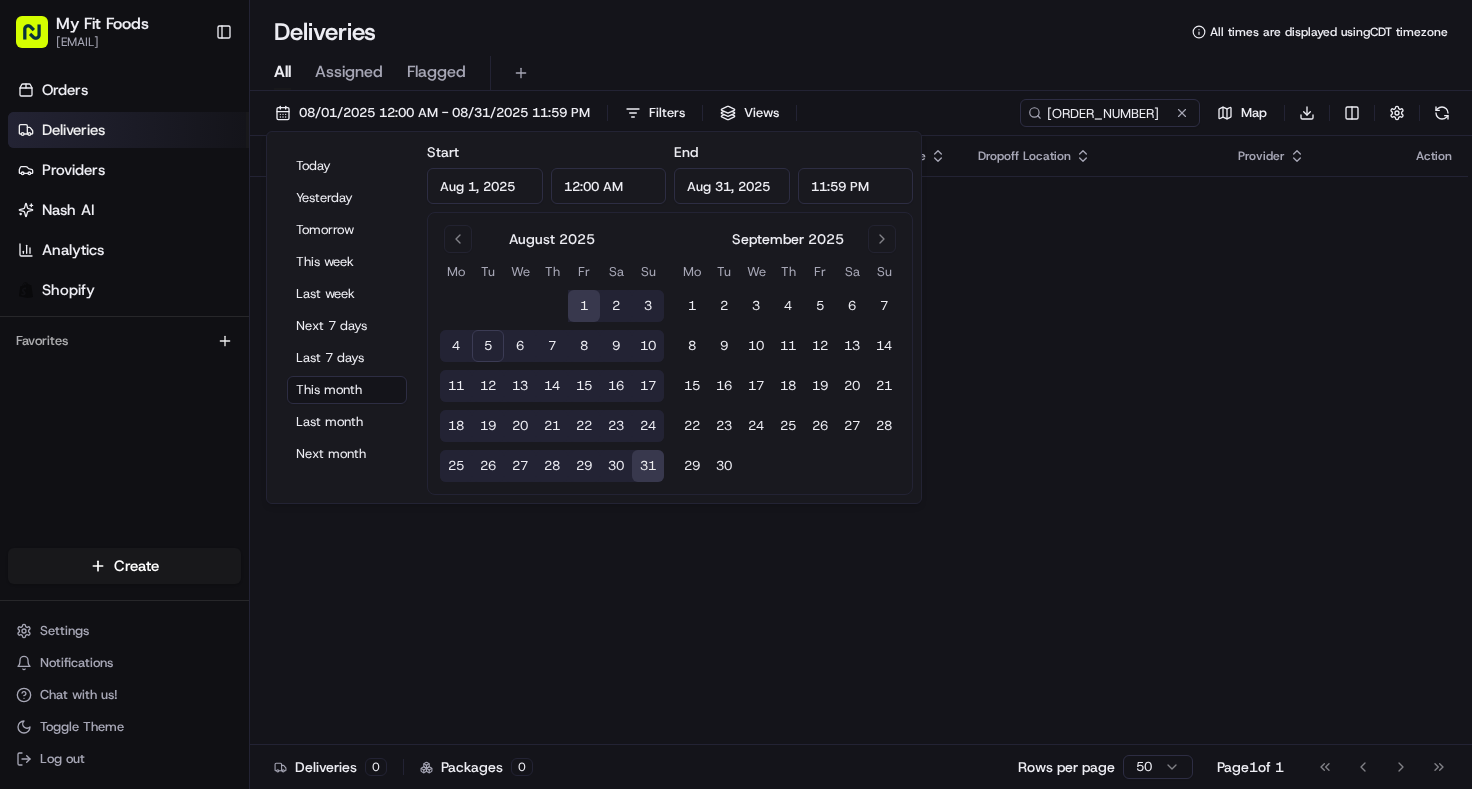 click on "All Assigned Flagged" at bounding box center (861, 73) 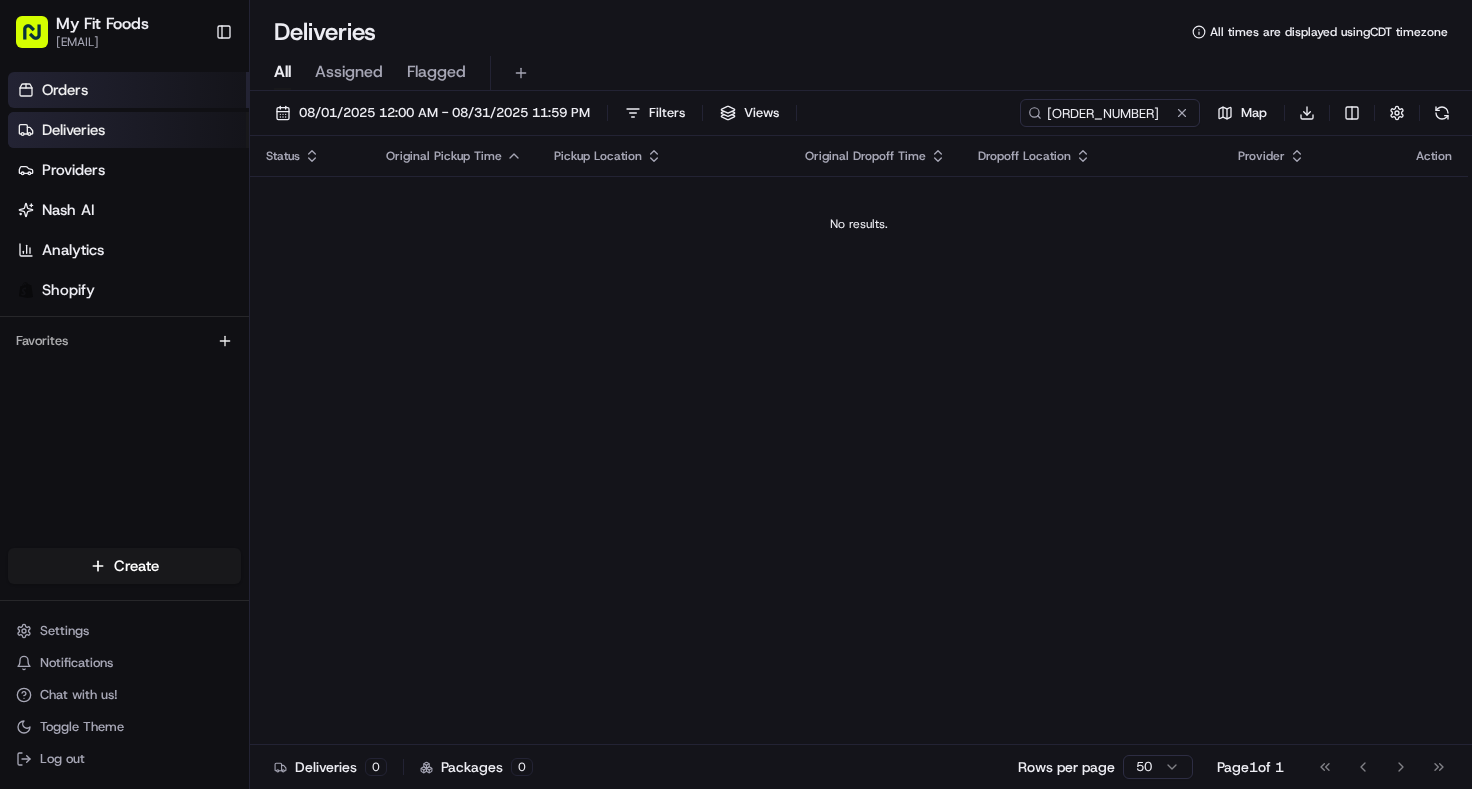 click on "Orders" at bounding box center [128, 90] 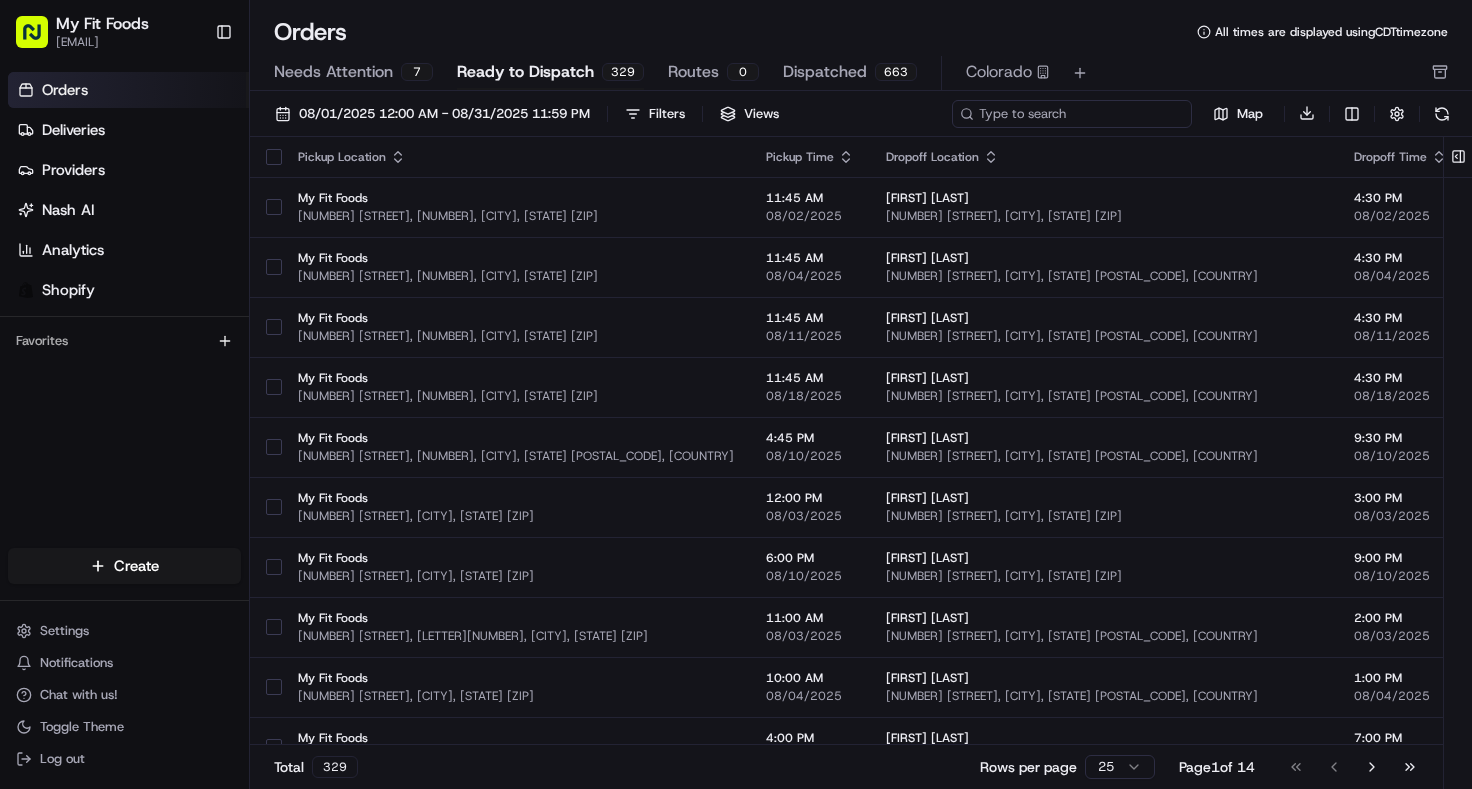 click at bounding box center (1072, 114) 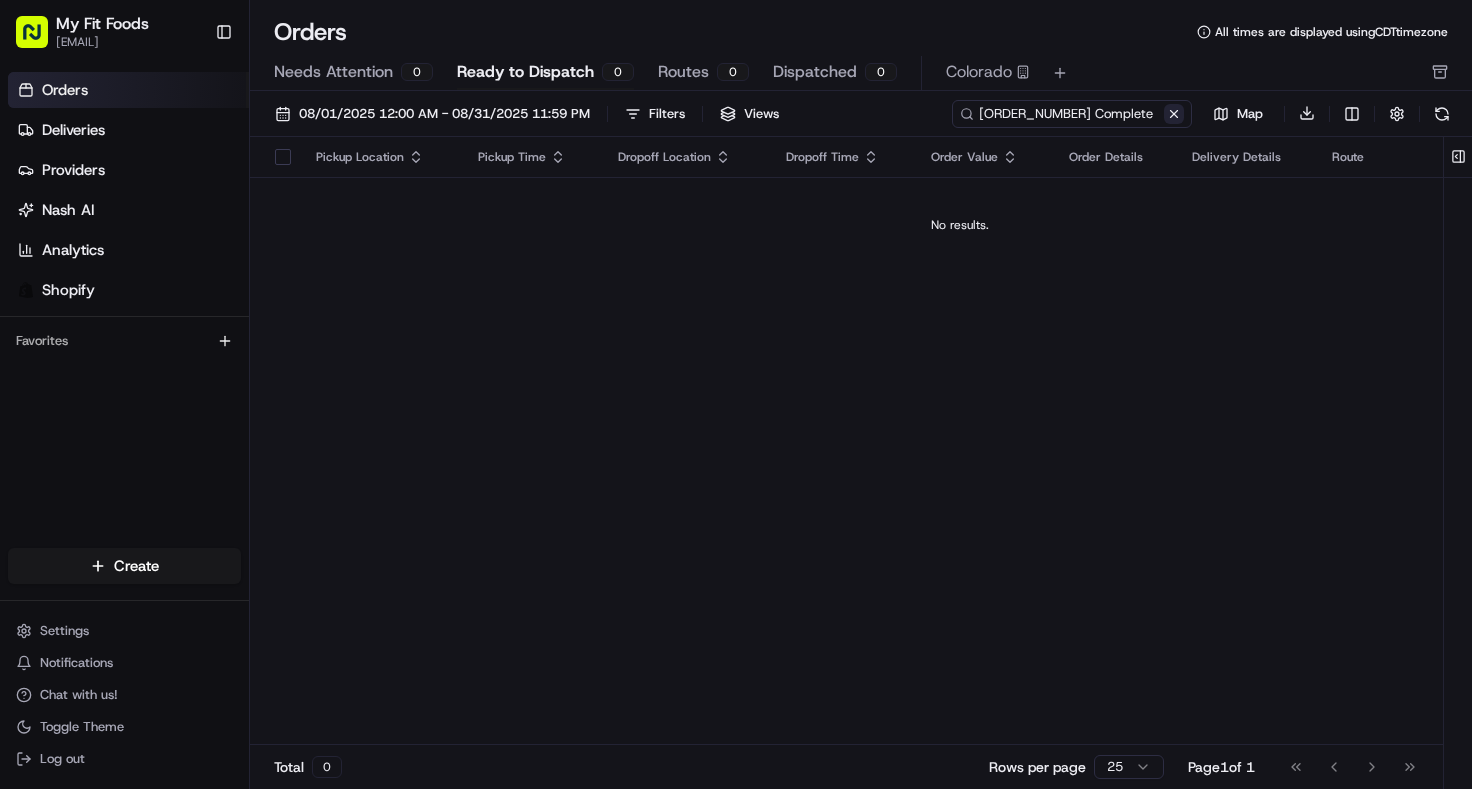 drag, startPoint x: 1039, startPoint y: 114, endPoint x: 1164, endPoint y: 114, distance: 125 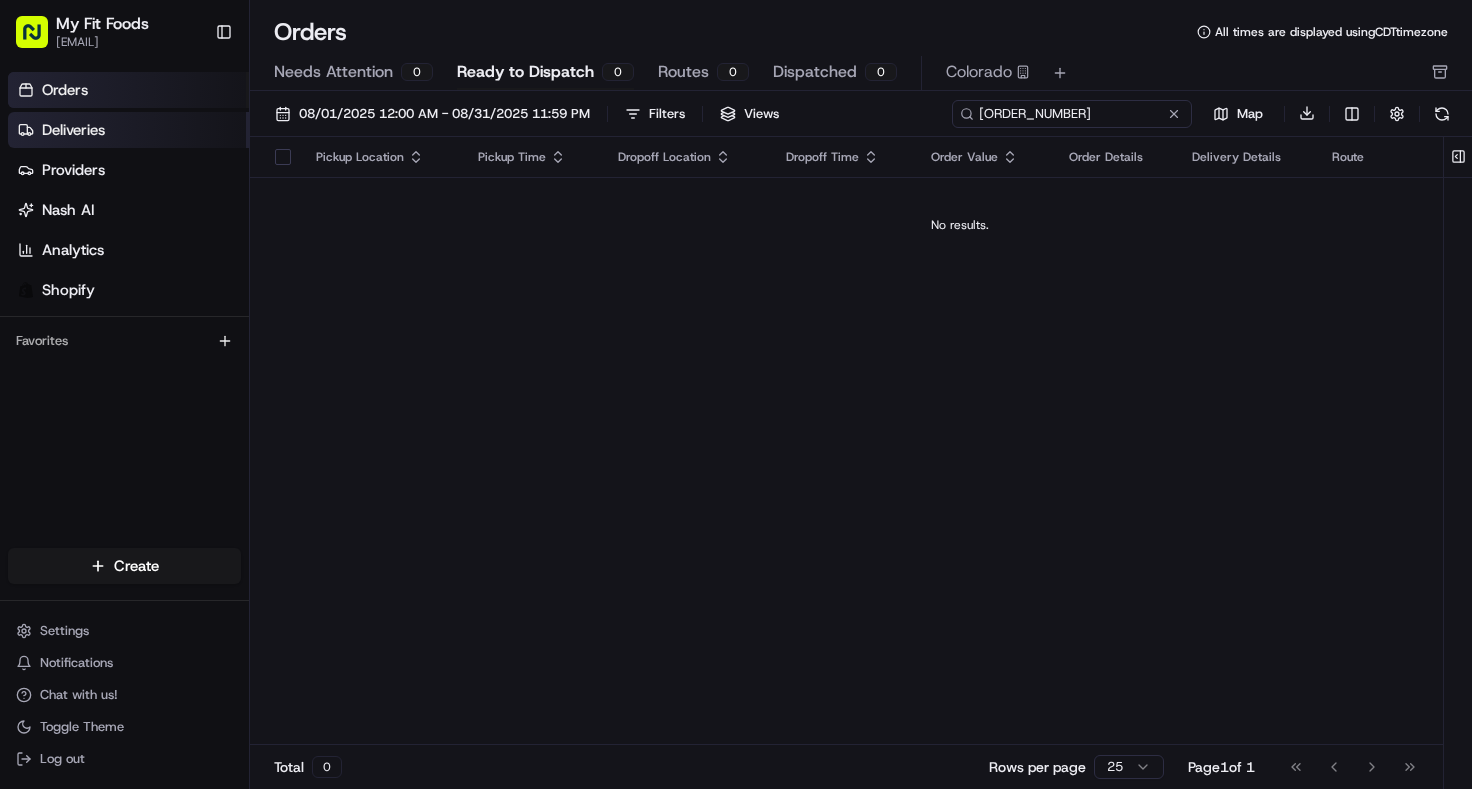 type on "[ORDER_NUMBER]" 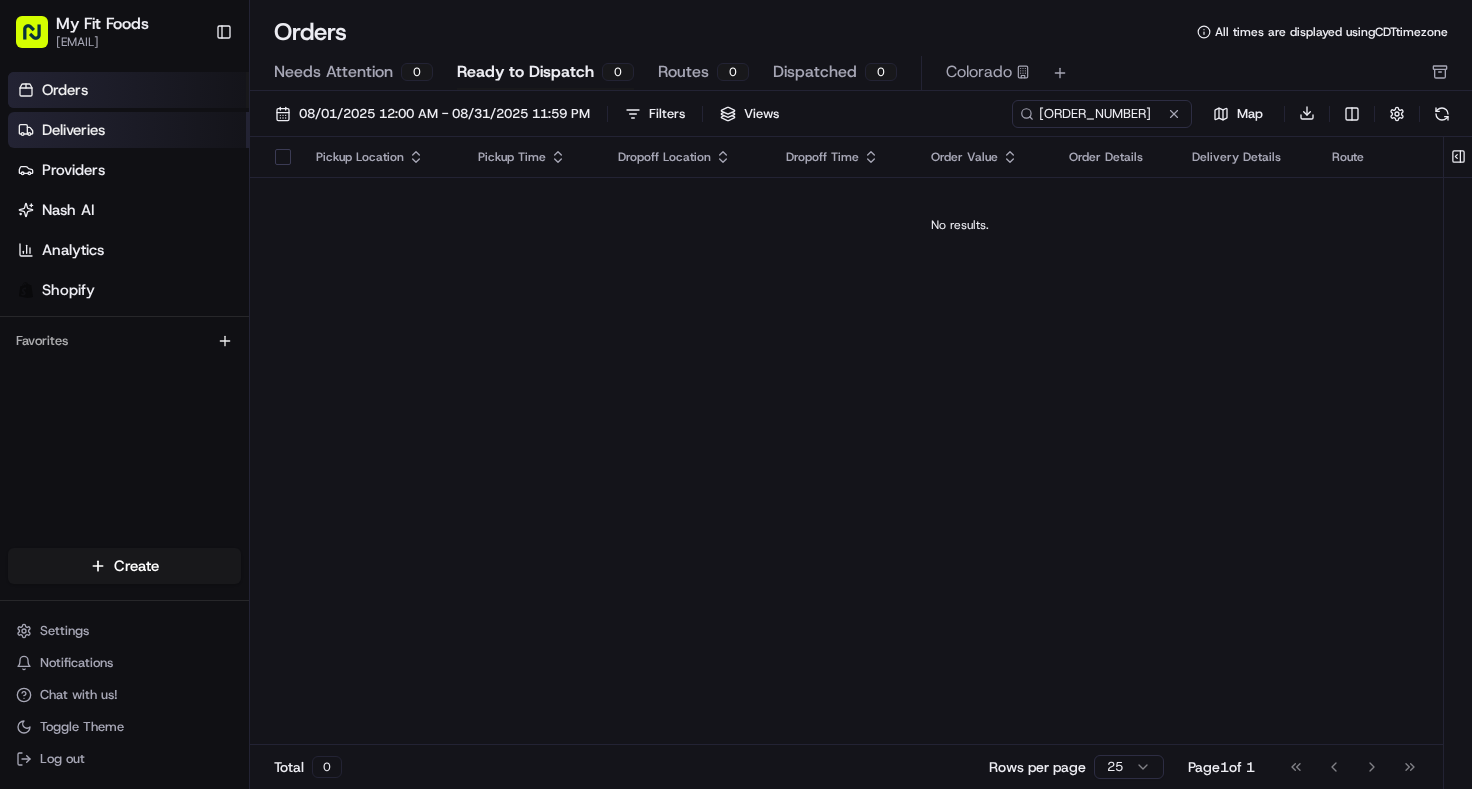 click on "Deliveries" at bounding box center [128, 130] 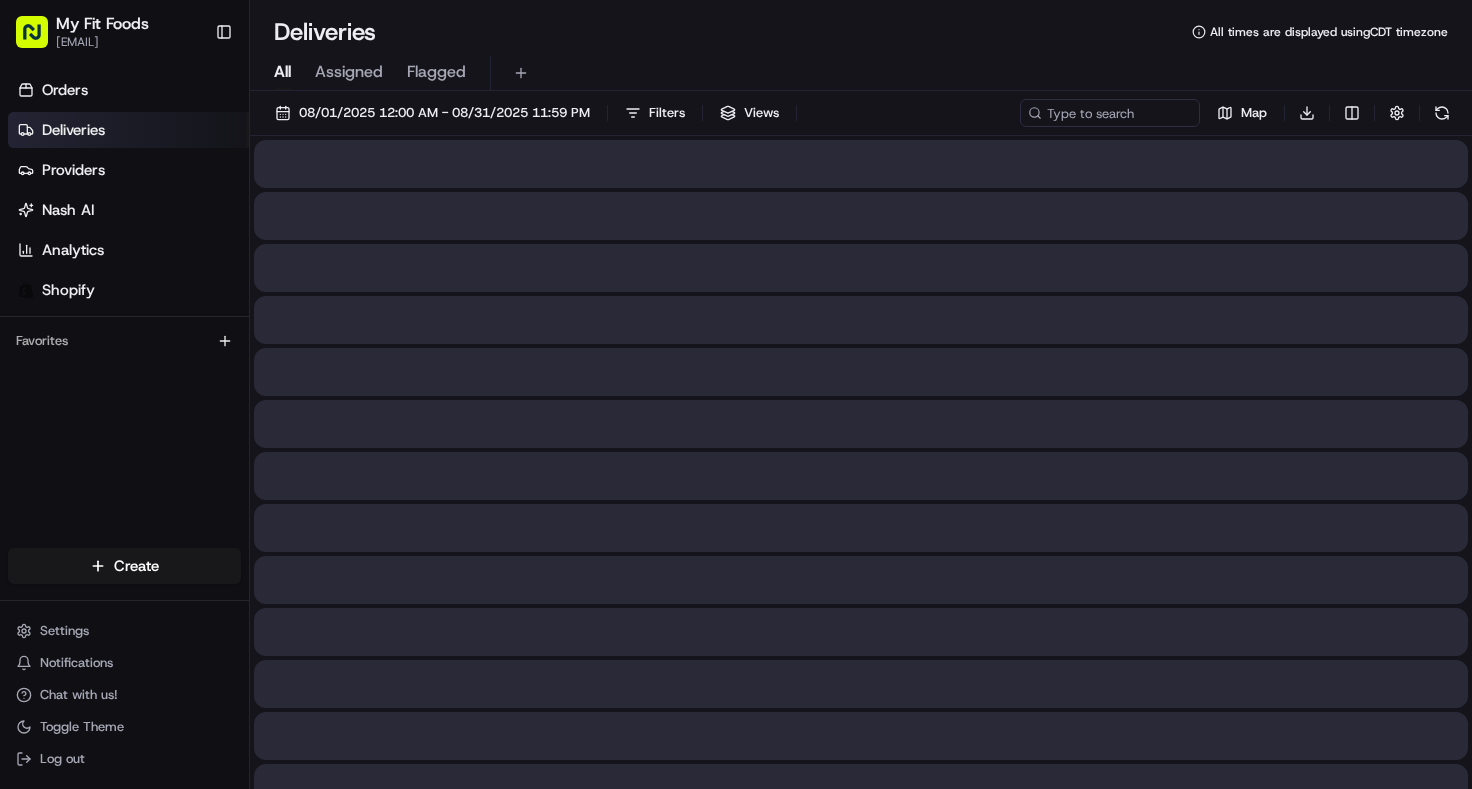 click on "All" at bounding box center [282, 72] 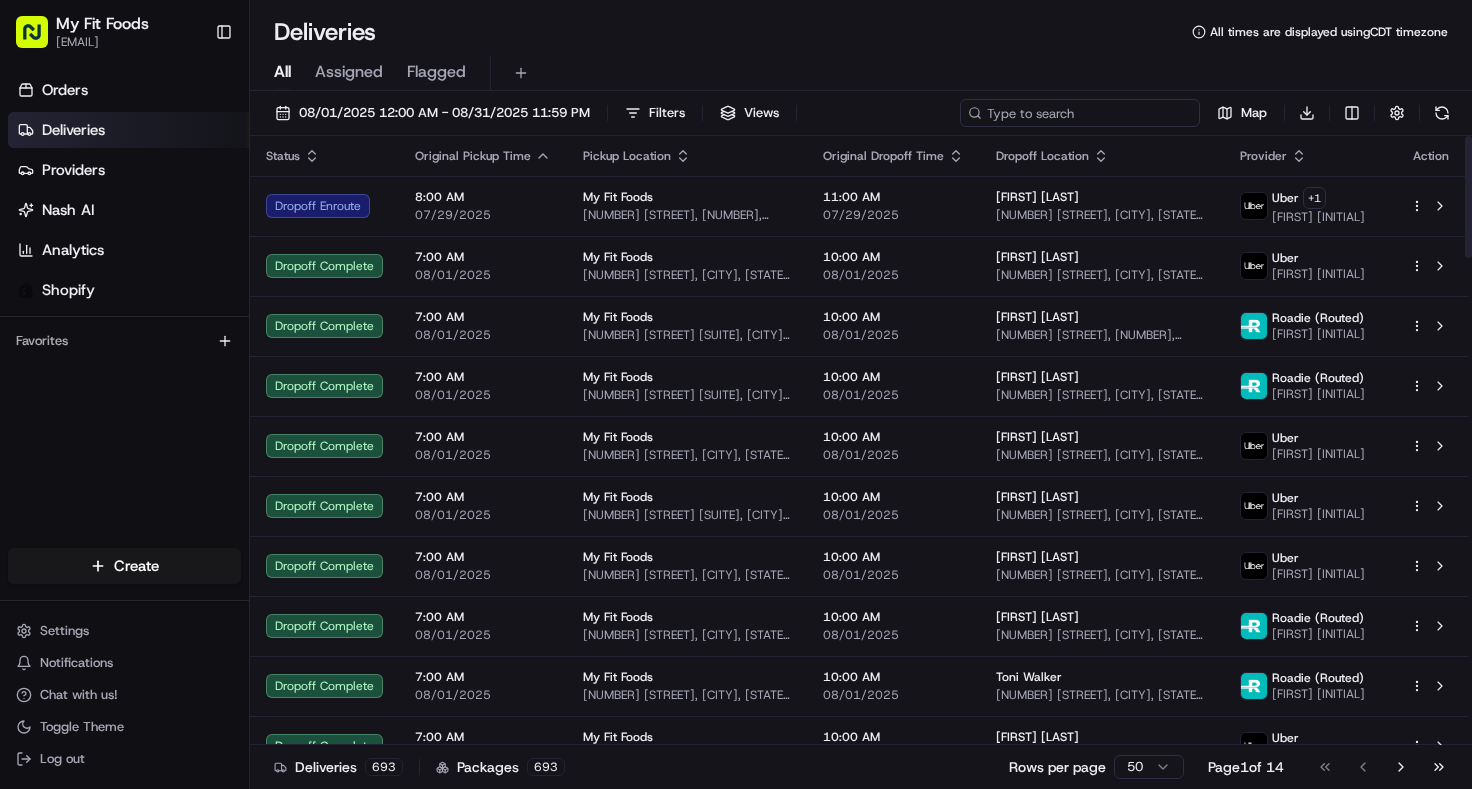 click at bounding box center [1080, 113] 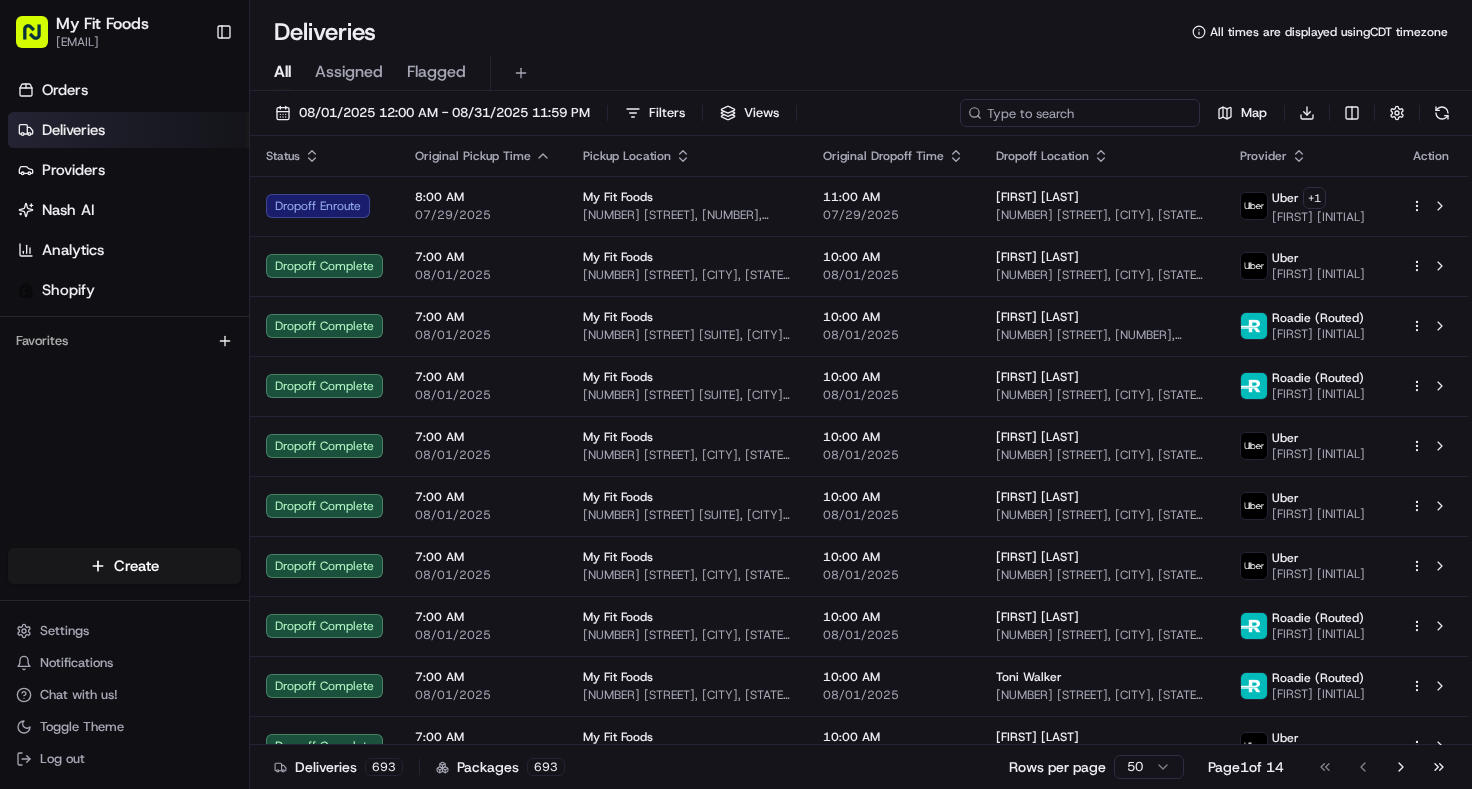 paste on "[ORDER_NUMBER] Complete" 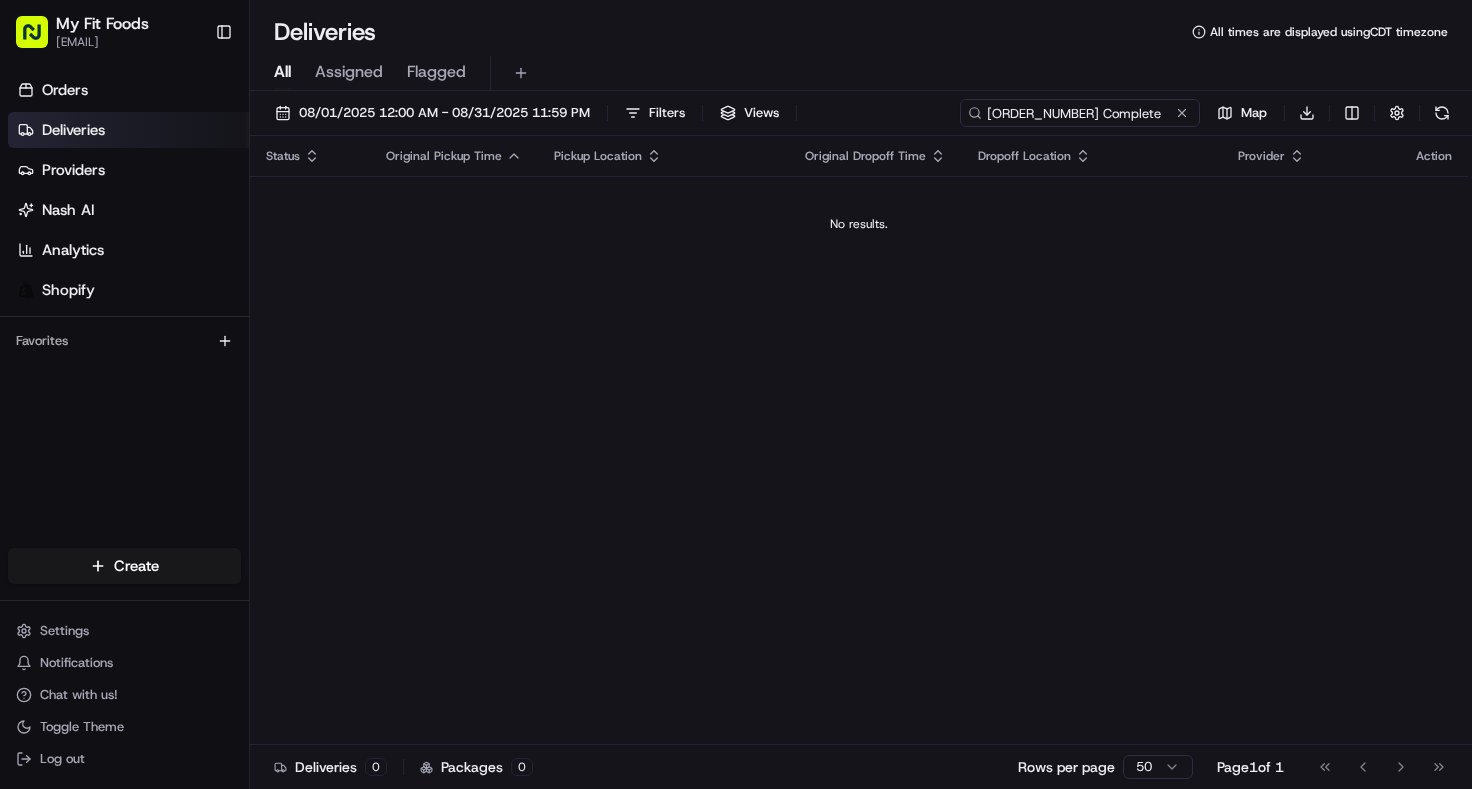 drag, startPoint x: 1047, startPoint y: 112, endPoint x: 1149, endPoint y: 126, distance: 102.9563 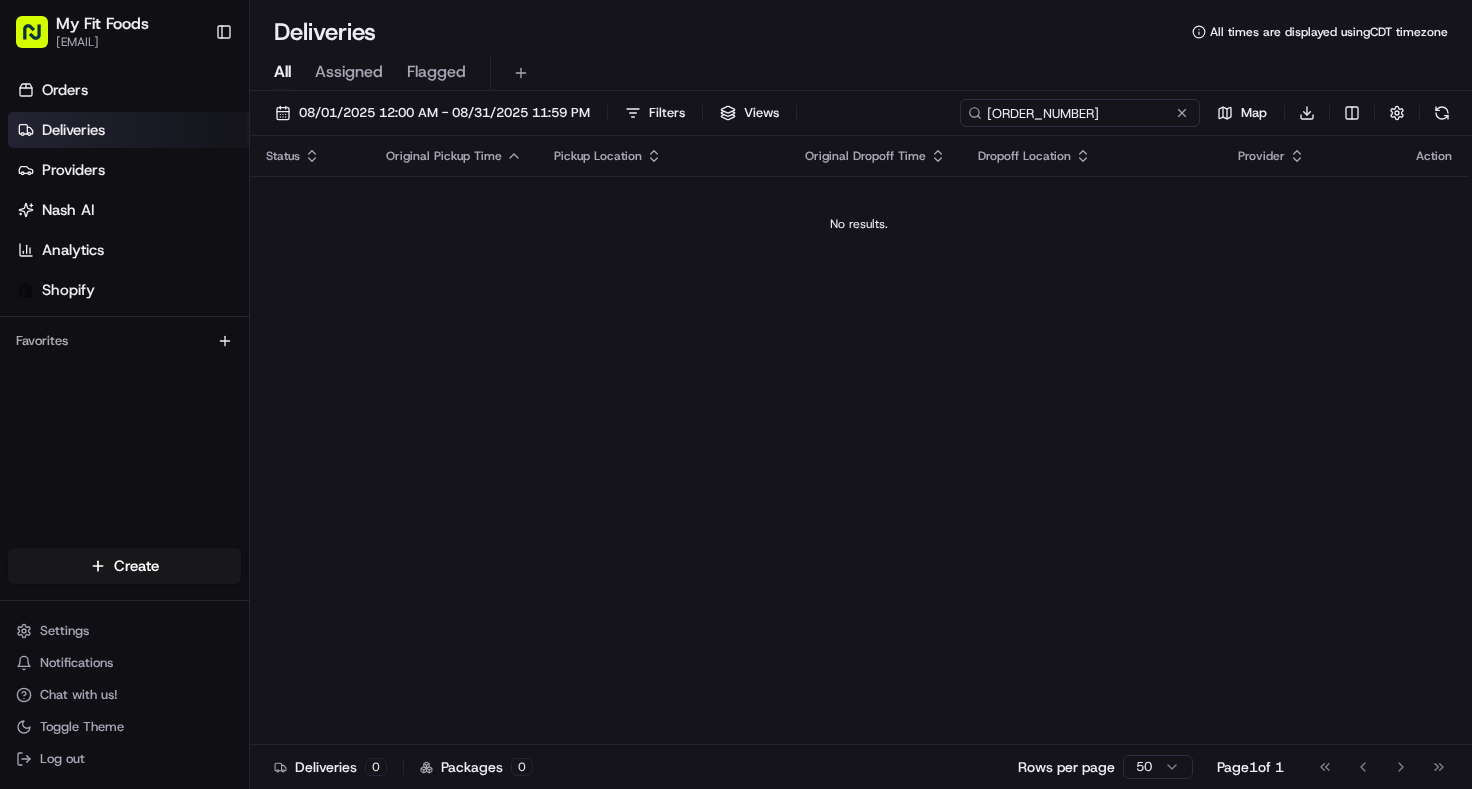type on "[ORDER_NUMBER]" 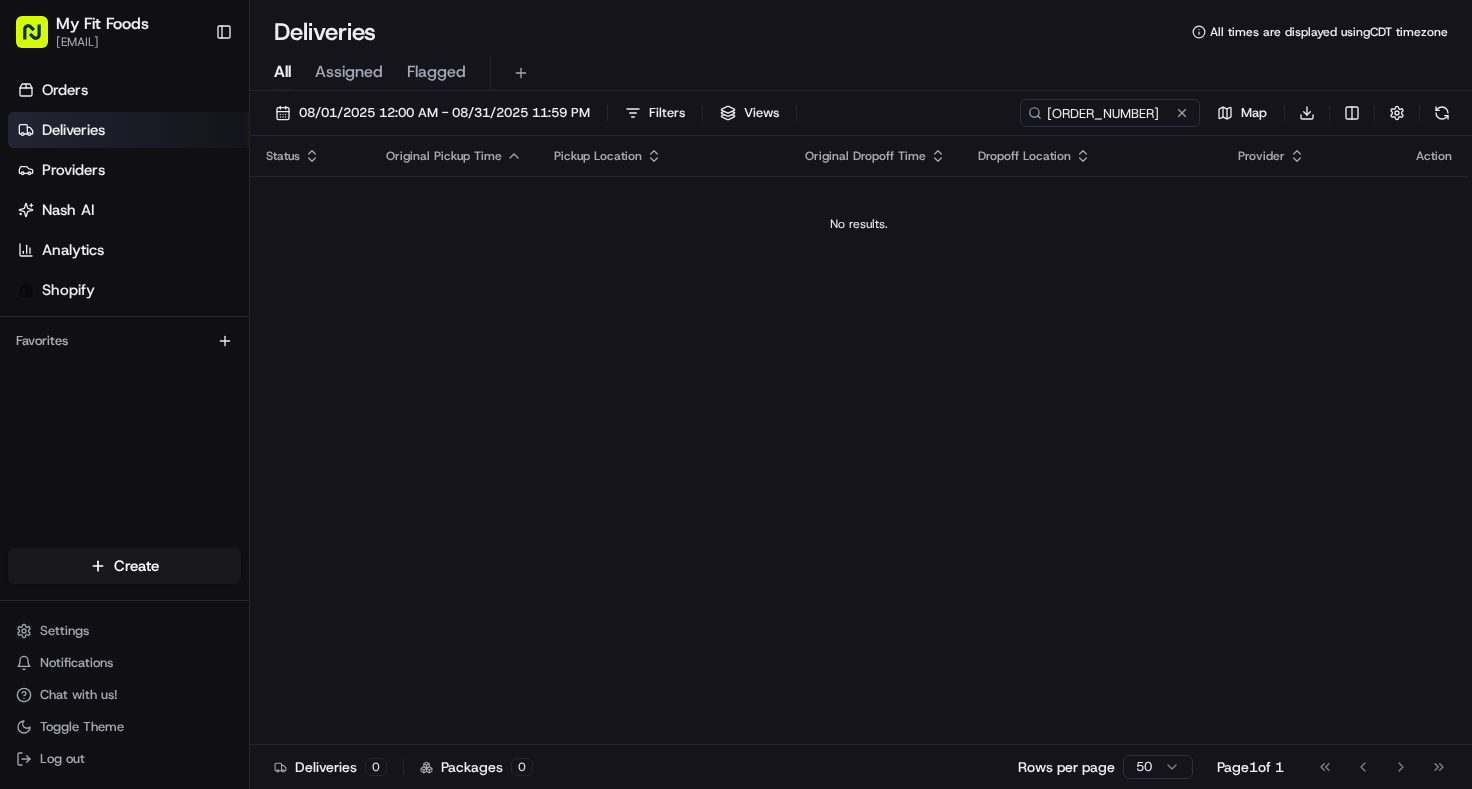 click on "Status Original Pickup Time Pickup Location Original Dropoff Time Dropoff Location Provider Action No results." at bounding box center [859, 440] 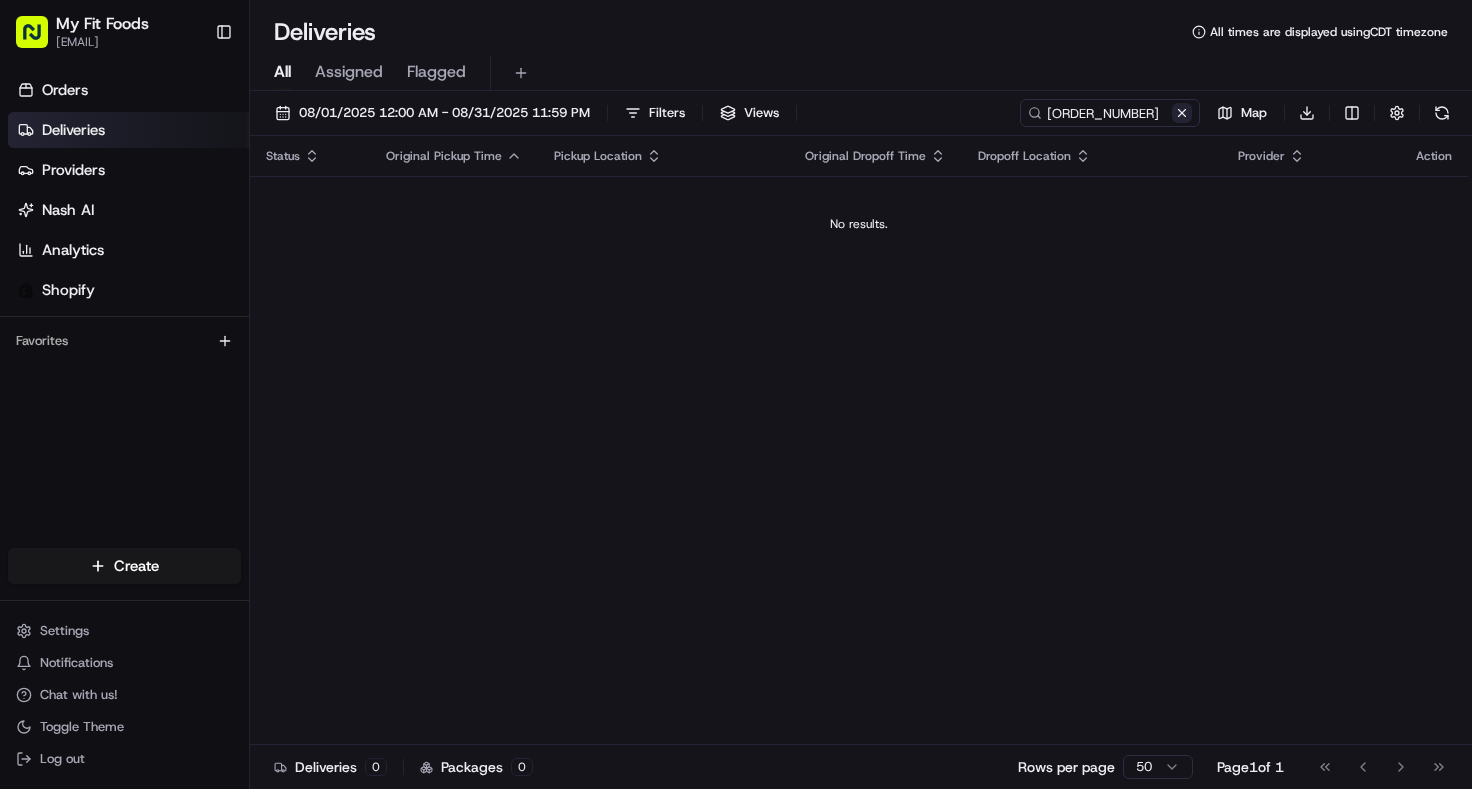 click at bounding box center (1182, 113) 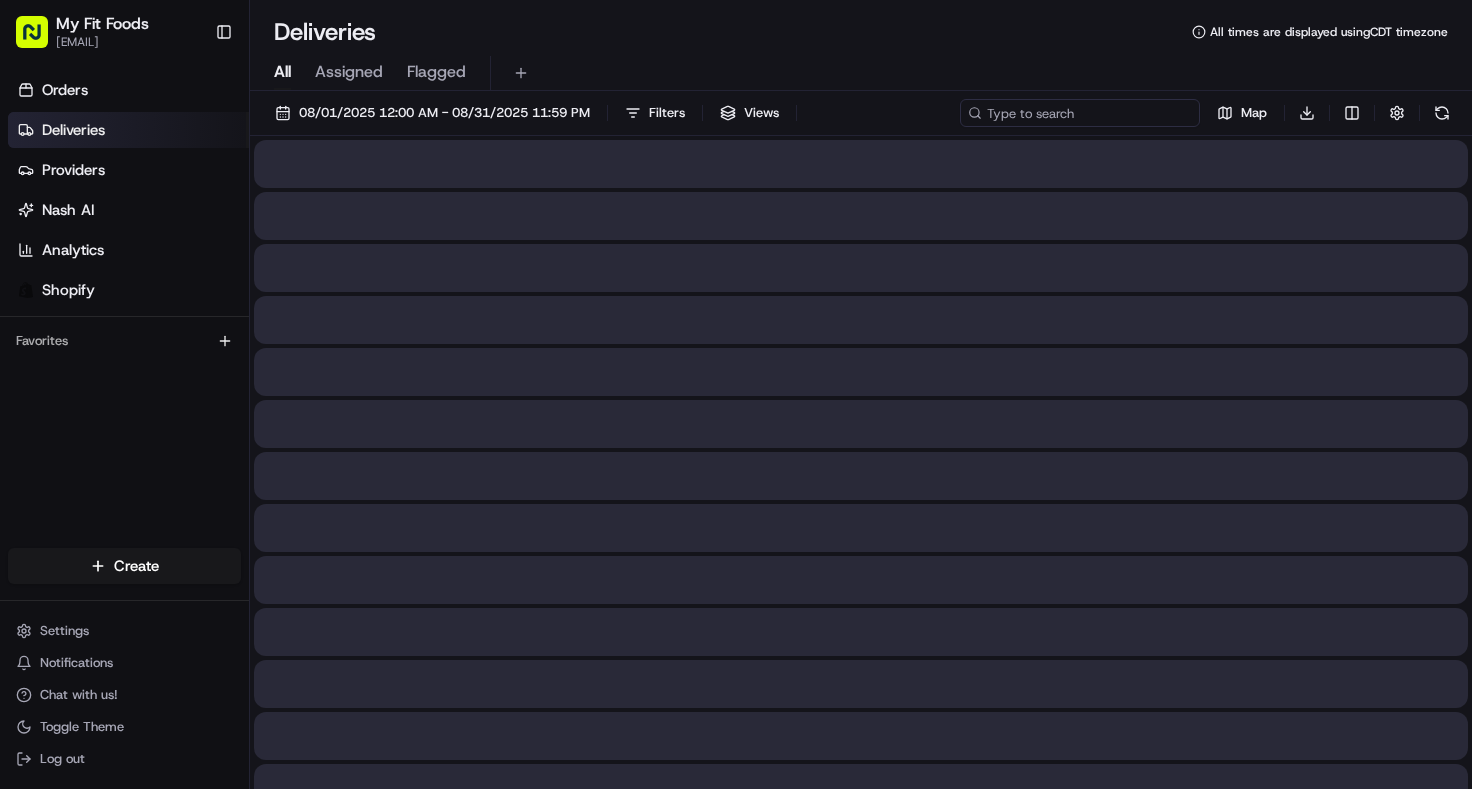 click at bounding box center (1080, 113) 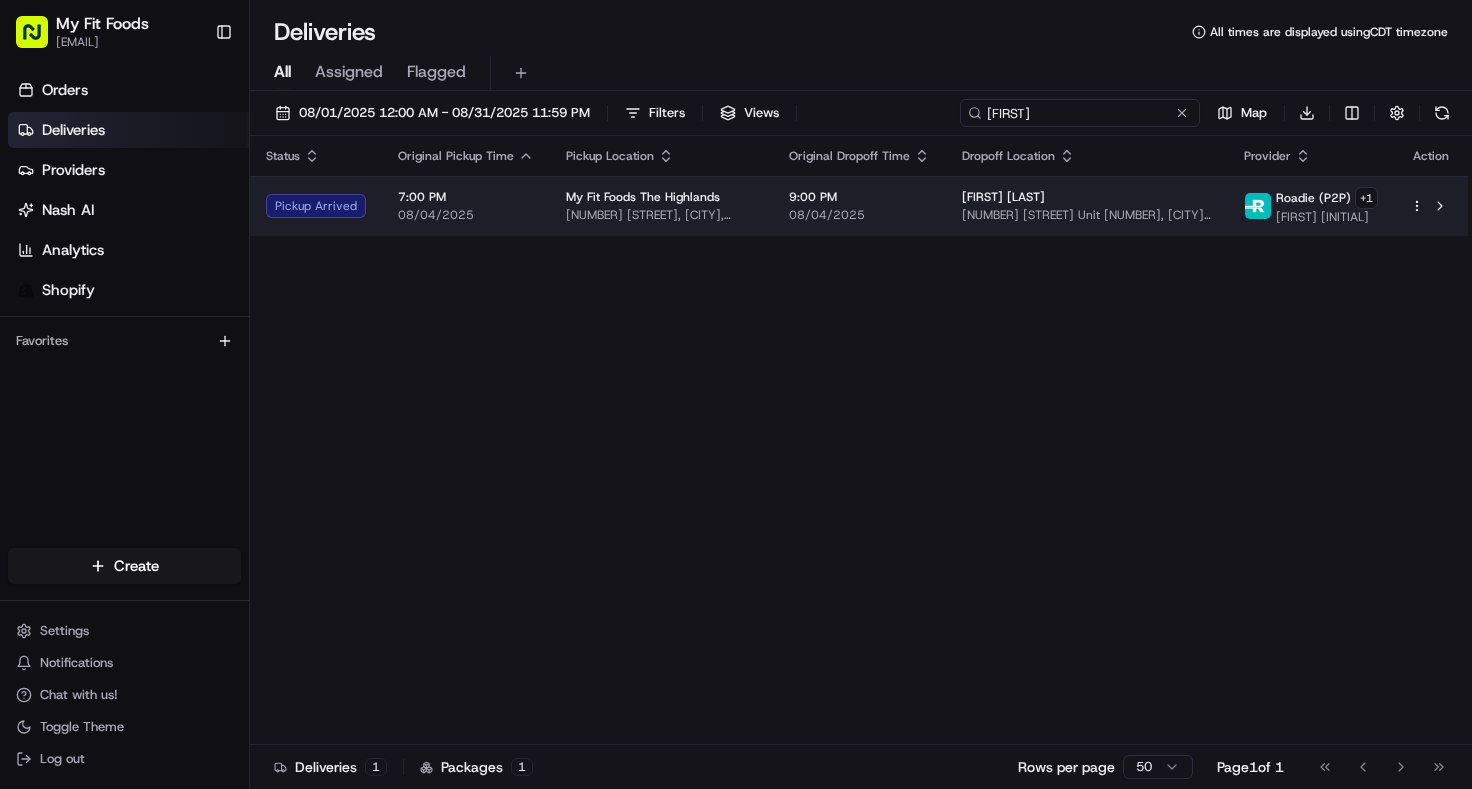type on "[FIRST]" 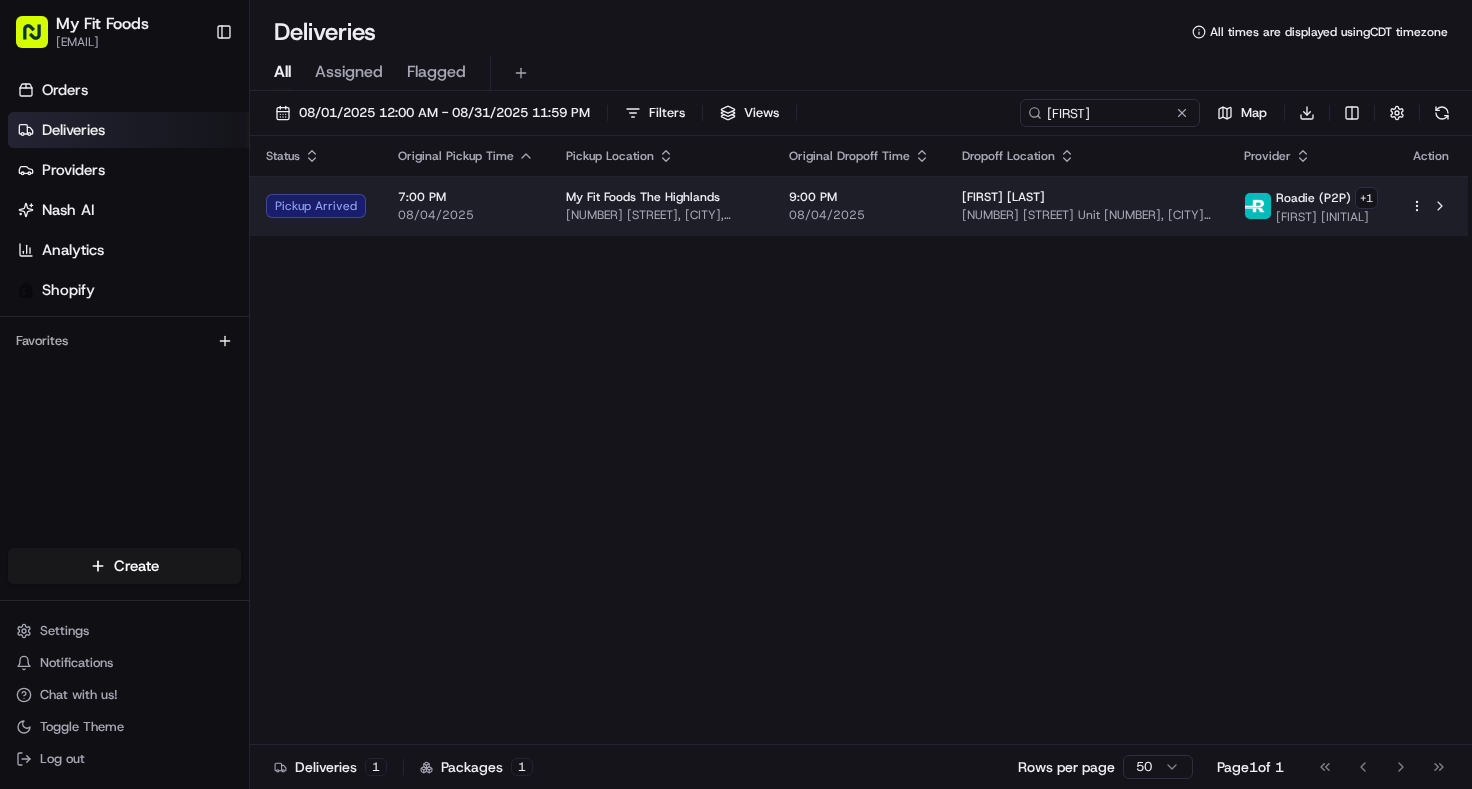 click on "[NUMBER] [STREET] Unit [NUMBER], [CITY], [STATE] [ZIP]" at bounding box center [1087, 215] 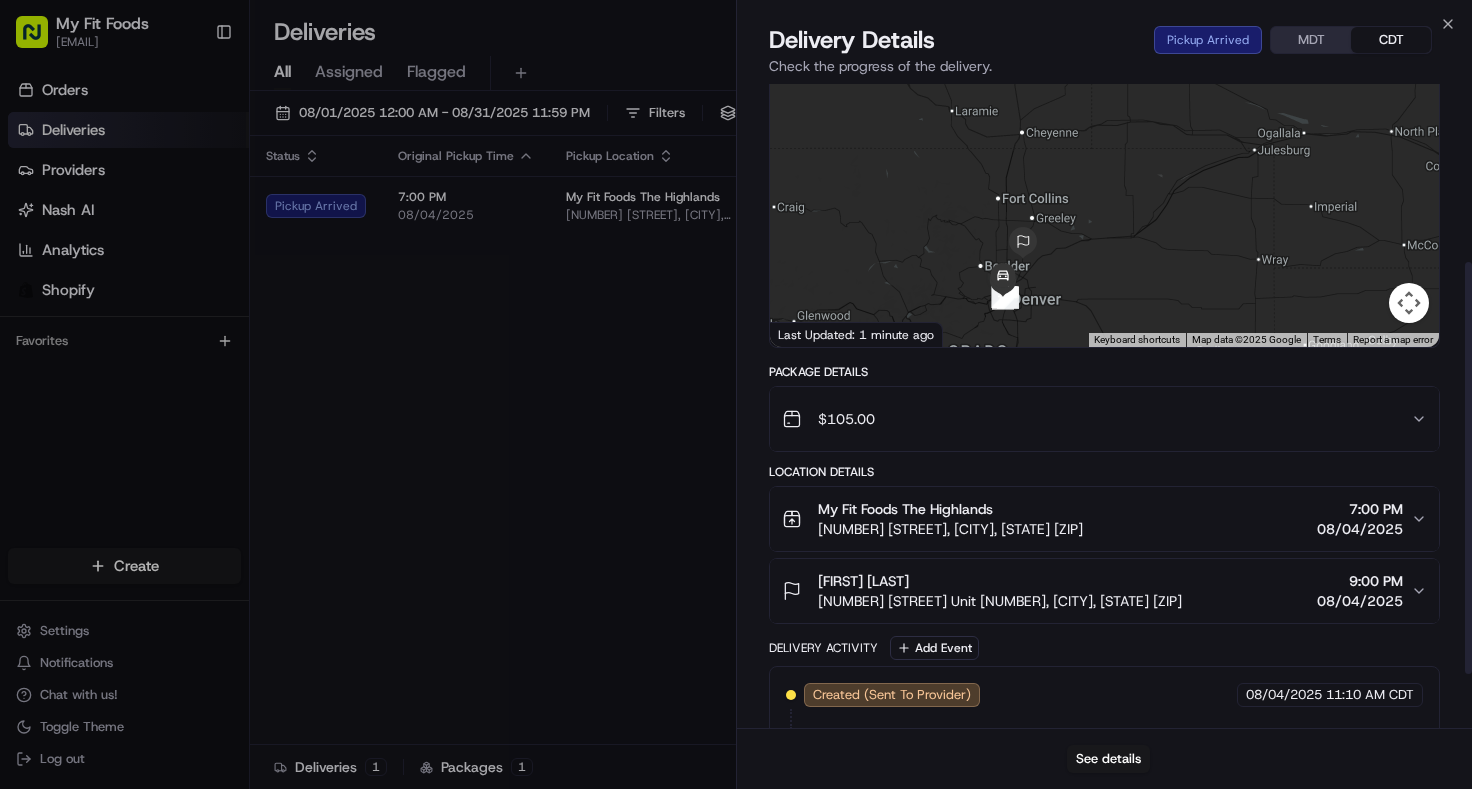 scroll, scrollTop: 362, scrollLeft: 0, axis: vertical 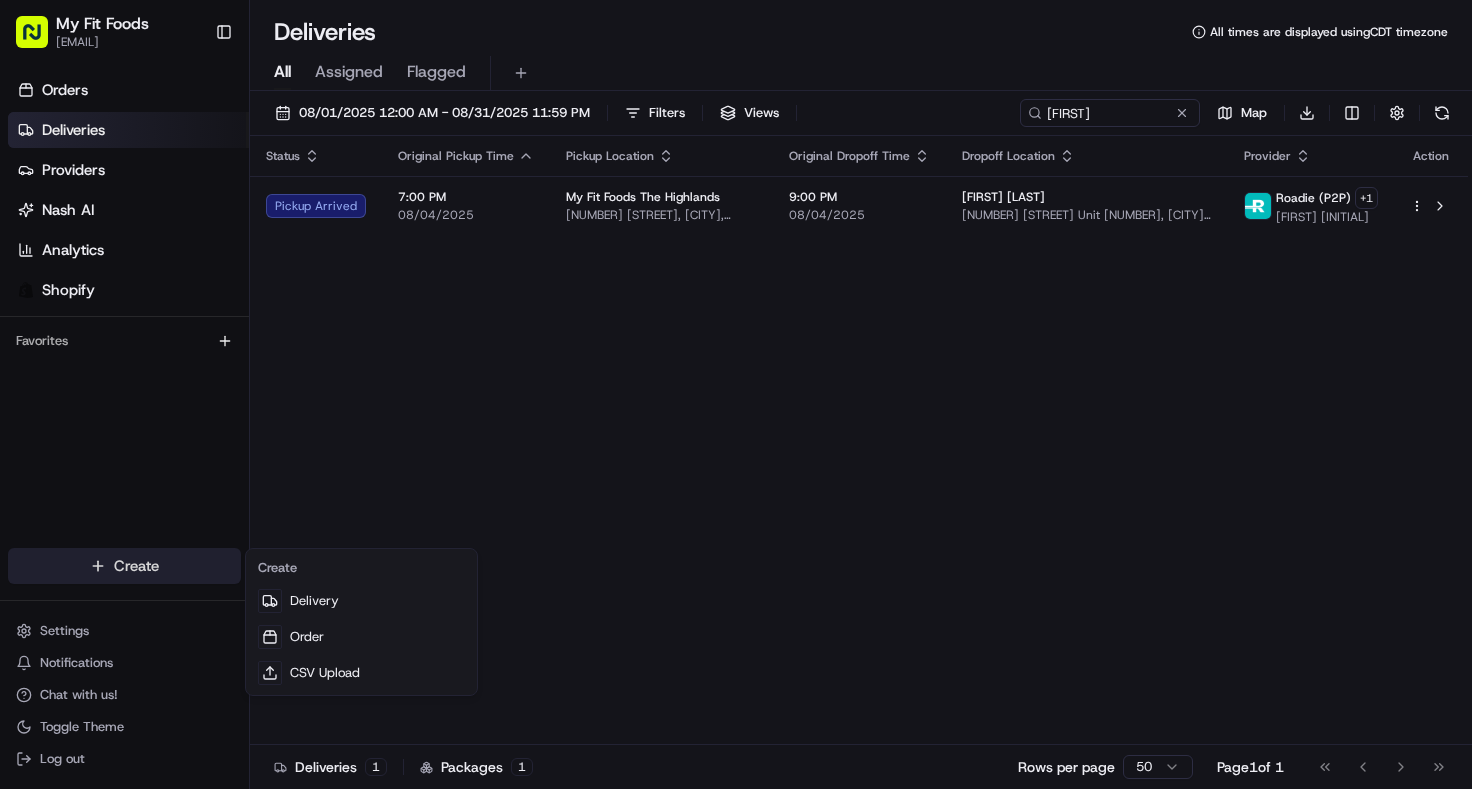click on "Order [ORDER_NUMBER], Customer: [FIRST] [LAST], Customer's [NUMBER] Order, [STATE], Day: [DATE] | Time: [TIME]" at bounding box center (736, 394) 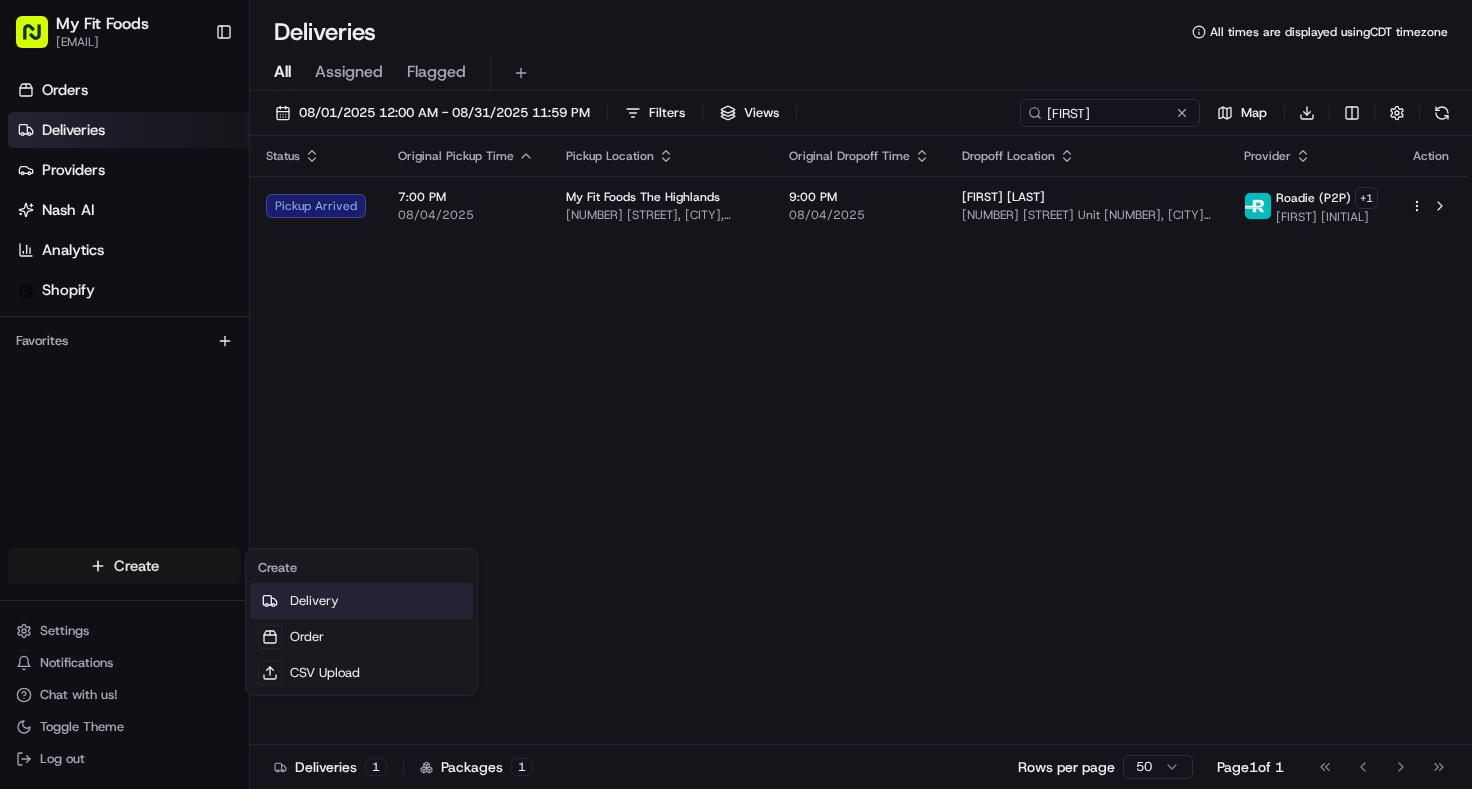 click on "Delivery" at bounding box center (361, 601) 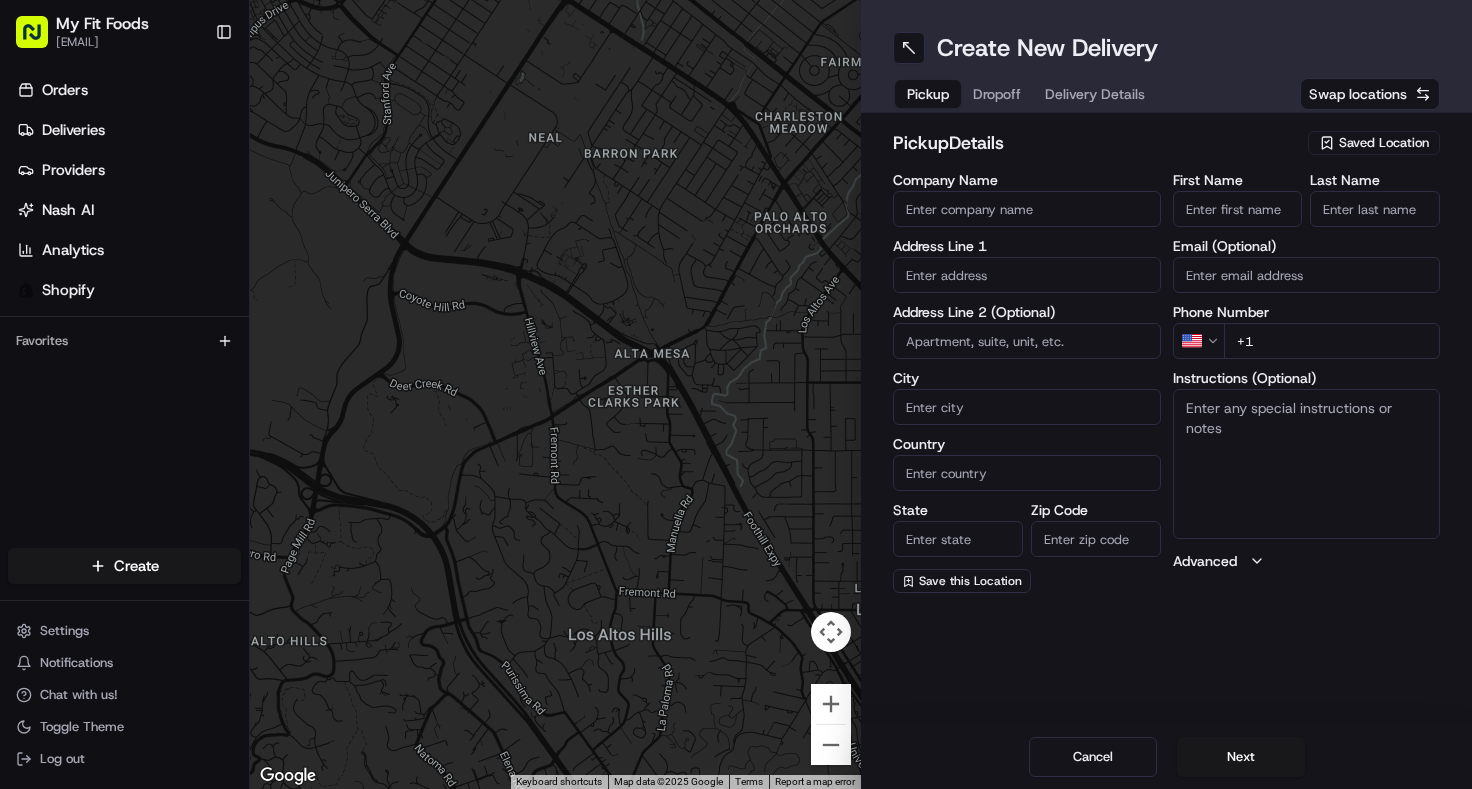 click on "First Name" at bounding box center (1238, 209) 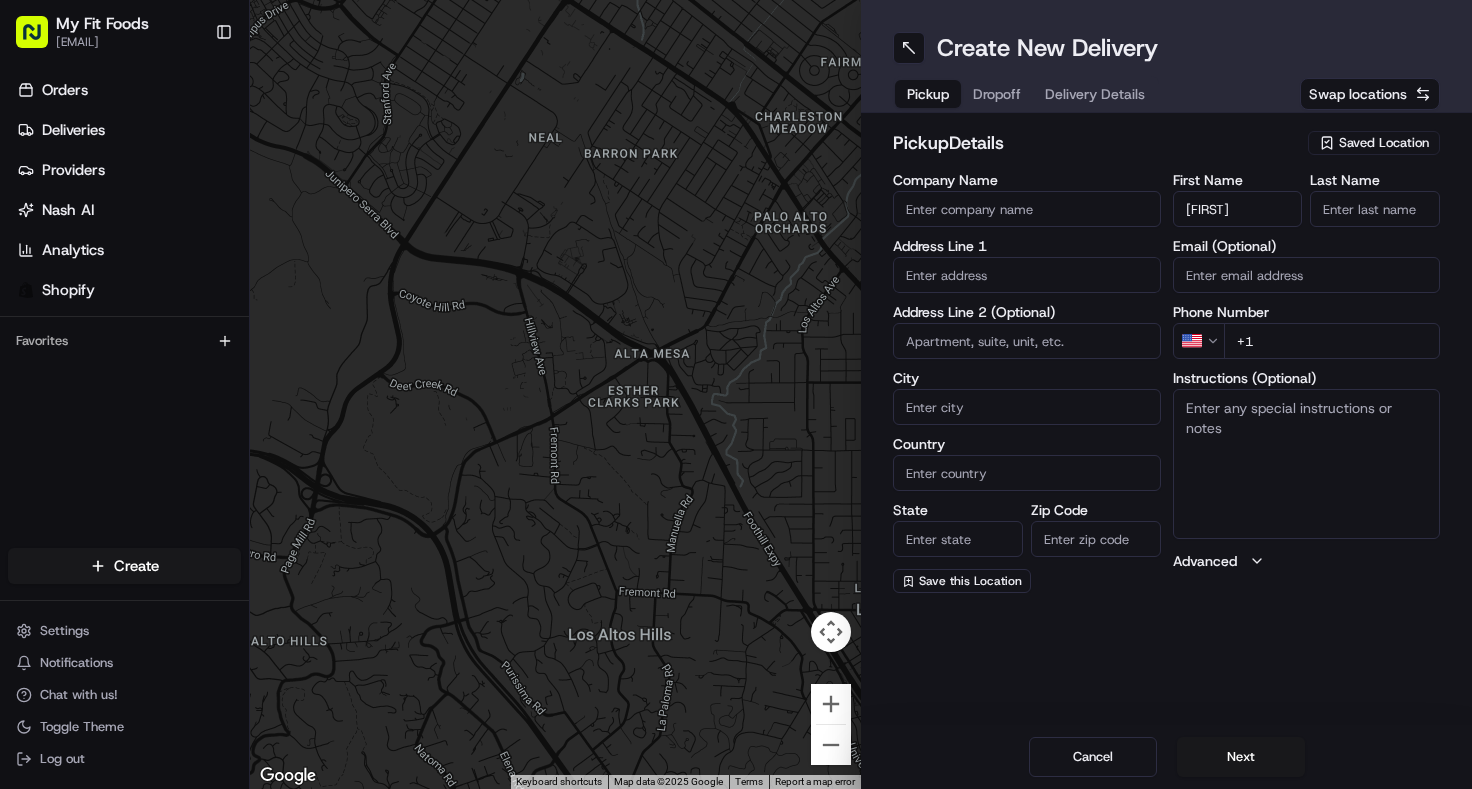 type on "[FIRST]" 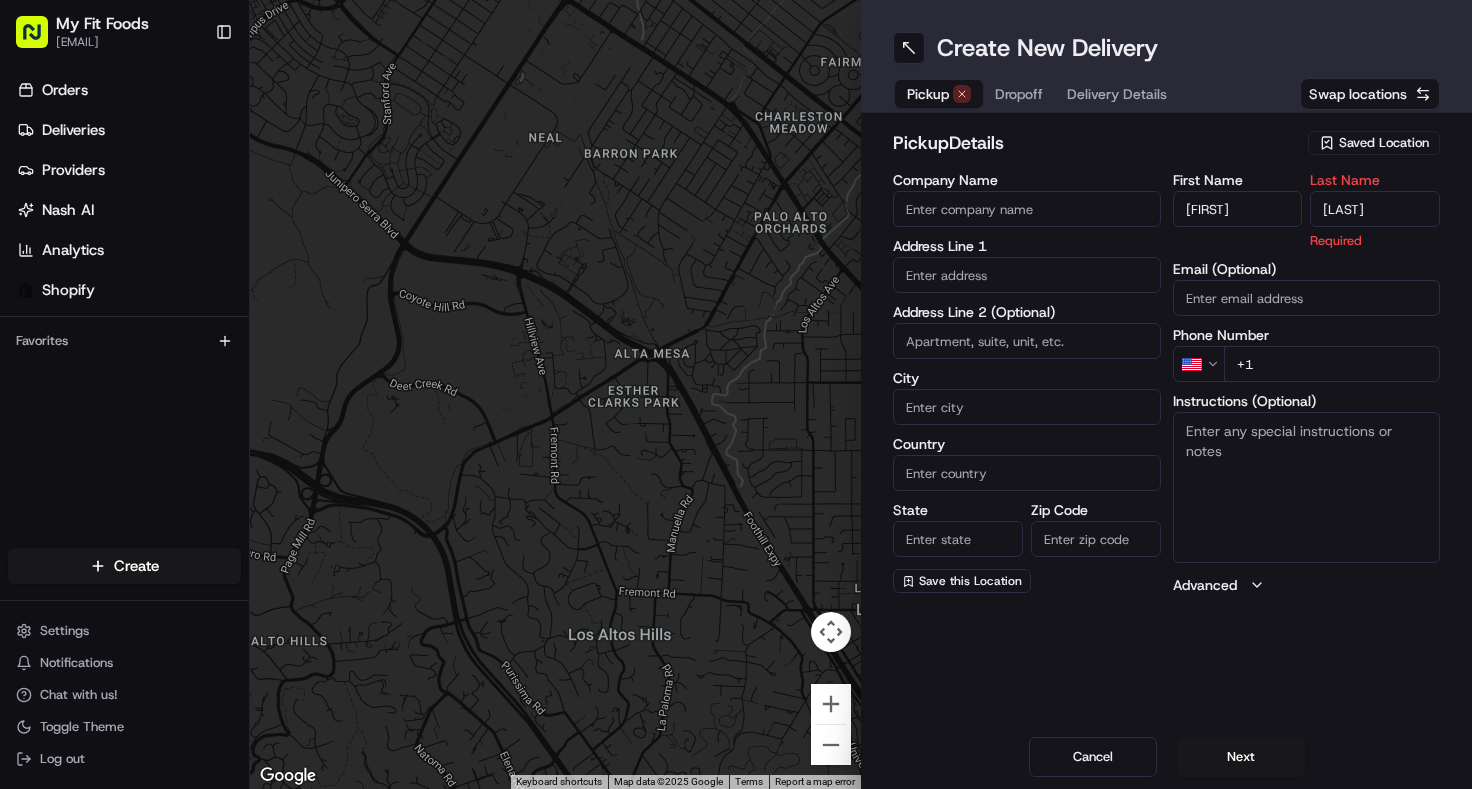type on "[LAST]" 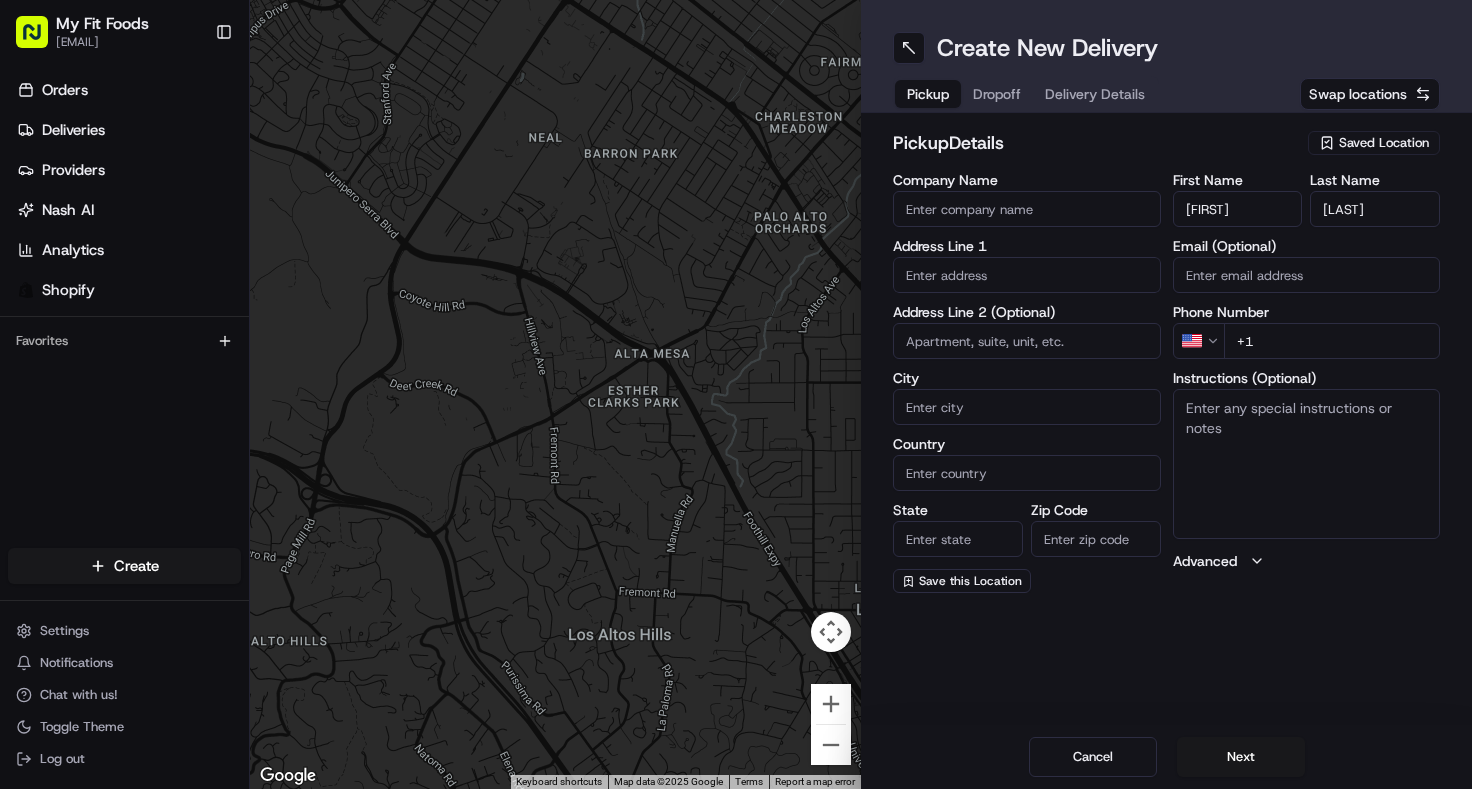 drag, startPoint x: 1227, startPoint y: 212, endPoint x: 1156, endPoint y: 211, distance: 71.00704 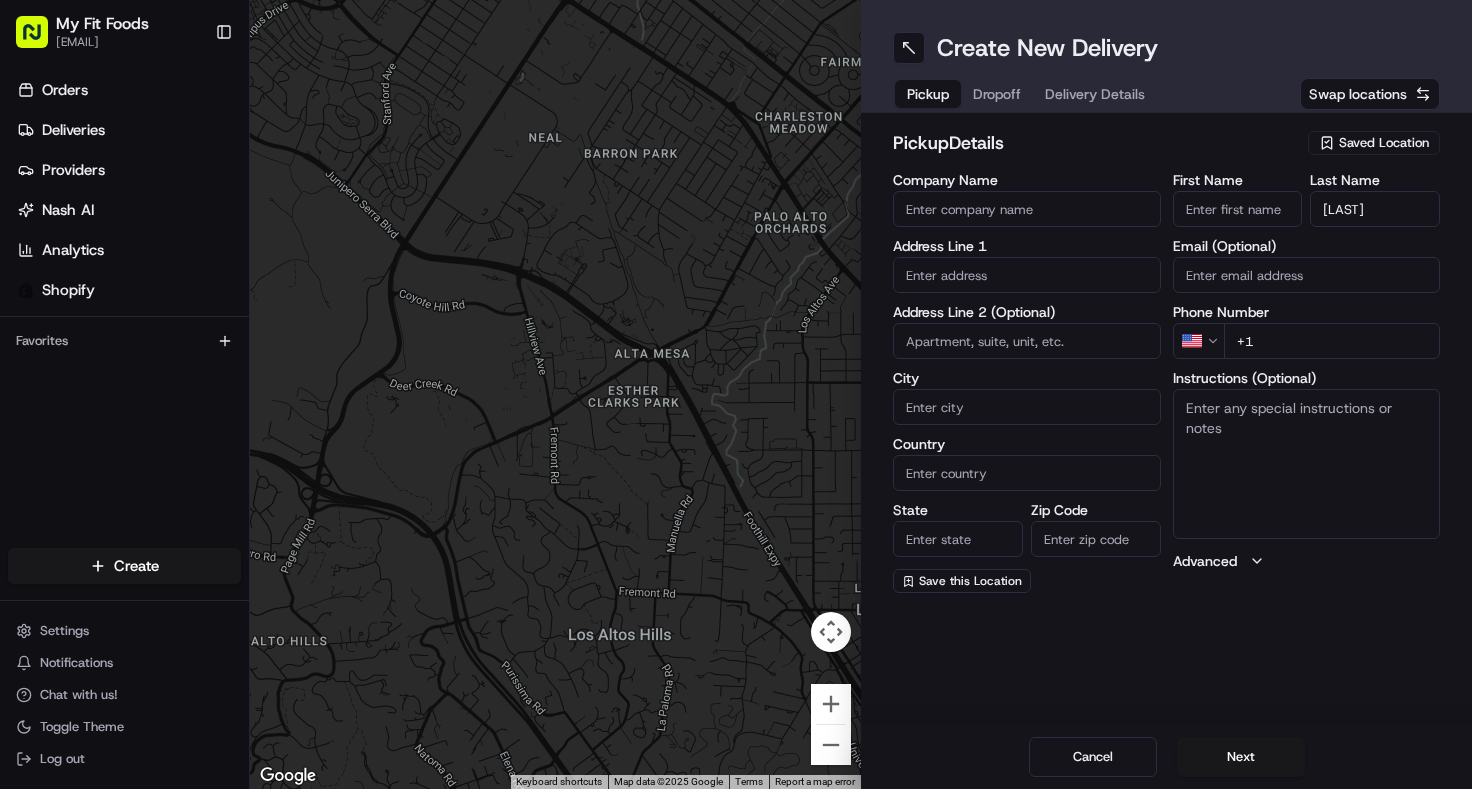 type 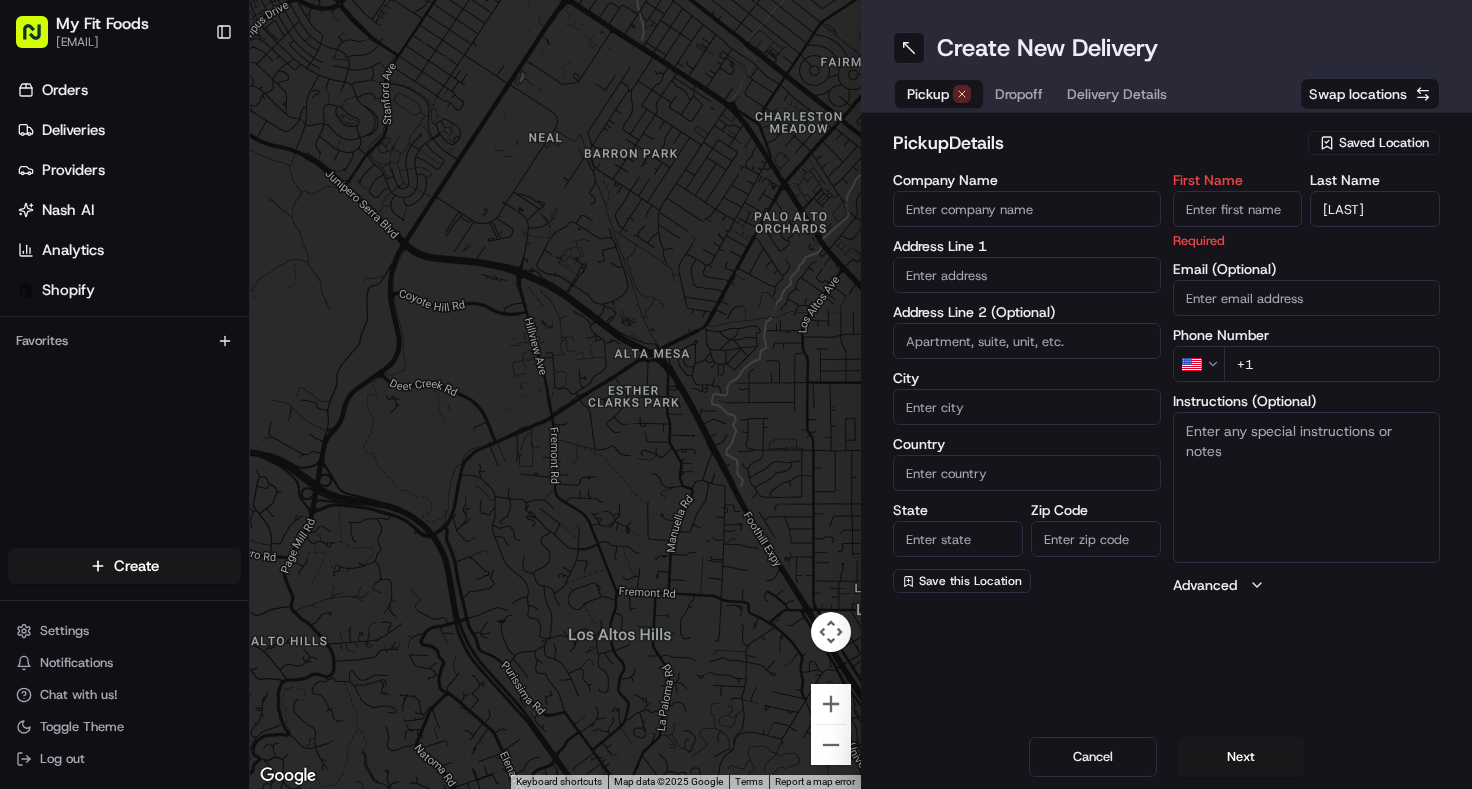 click on "pickup Details Saved Location Company Name Address Line 1 Address Line 2 (Optional) City Country State Zip Code Save this Location First Name Required Last Name Email (Optional) Phone Number US +1 Instructions (Optional) Advanced" at bounding box center (1166, 362) 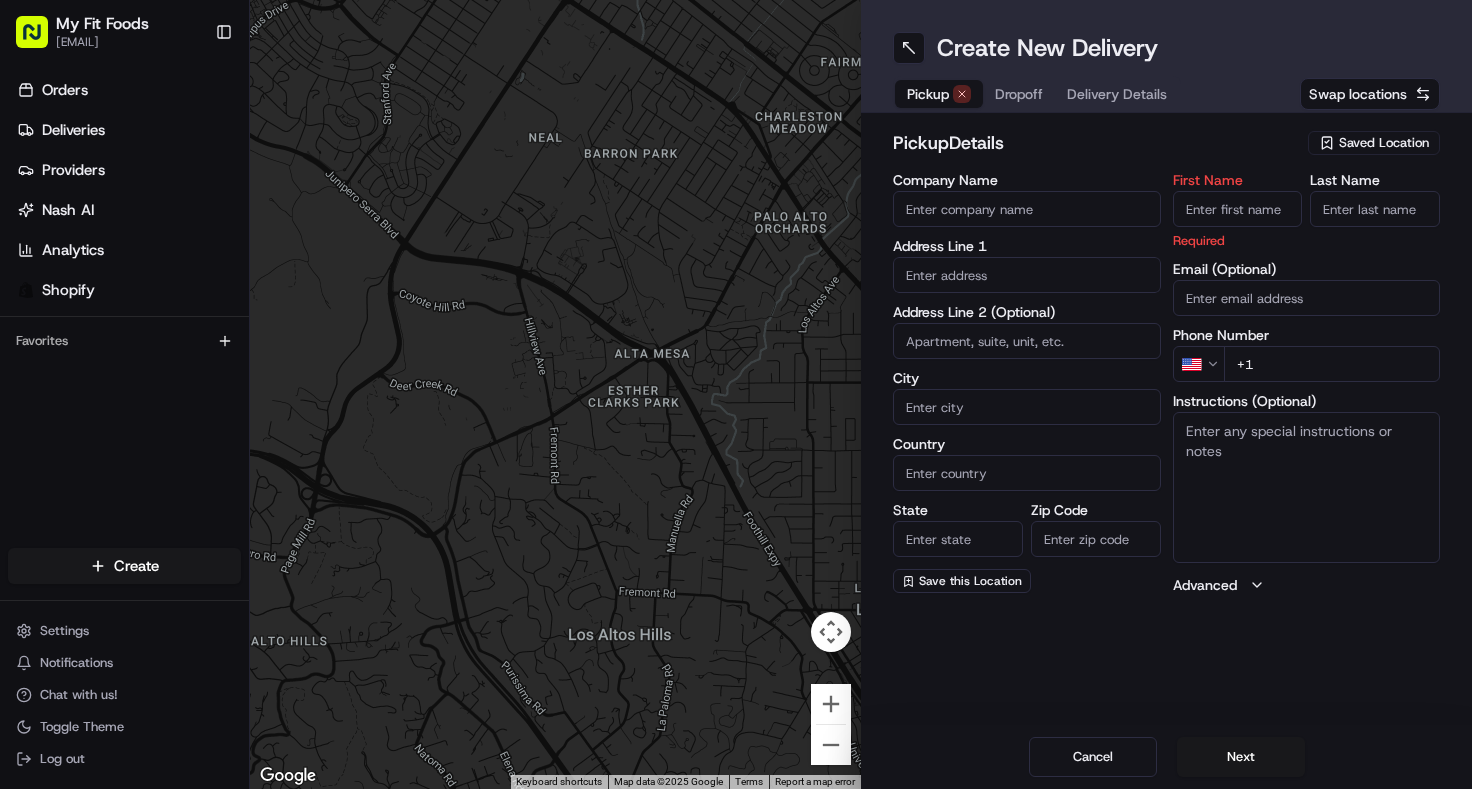 type 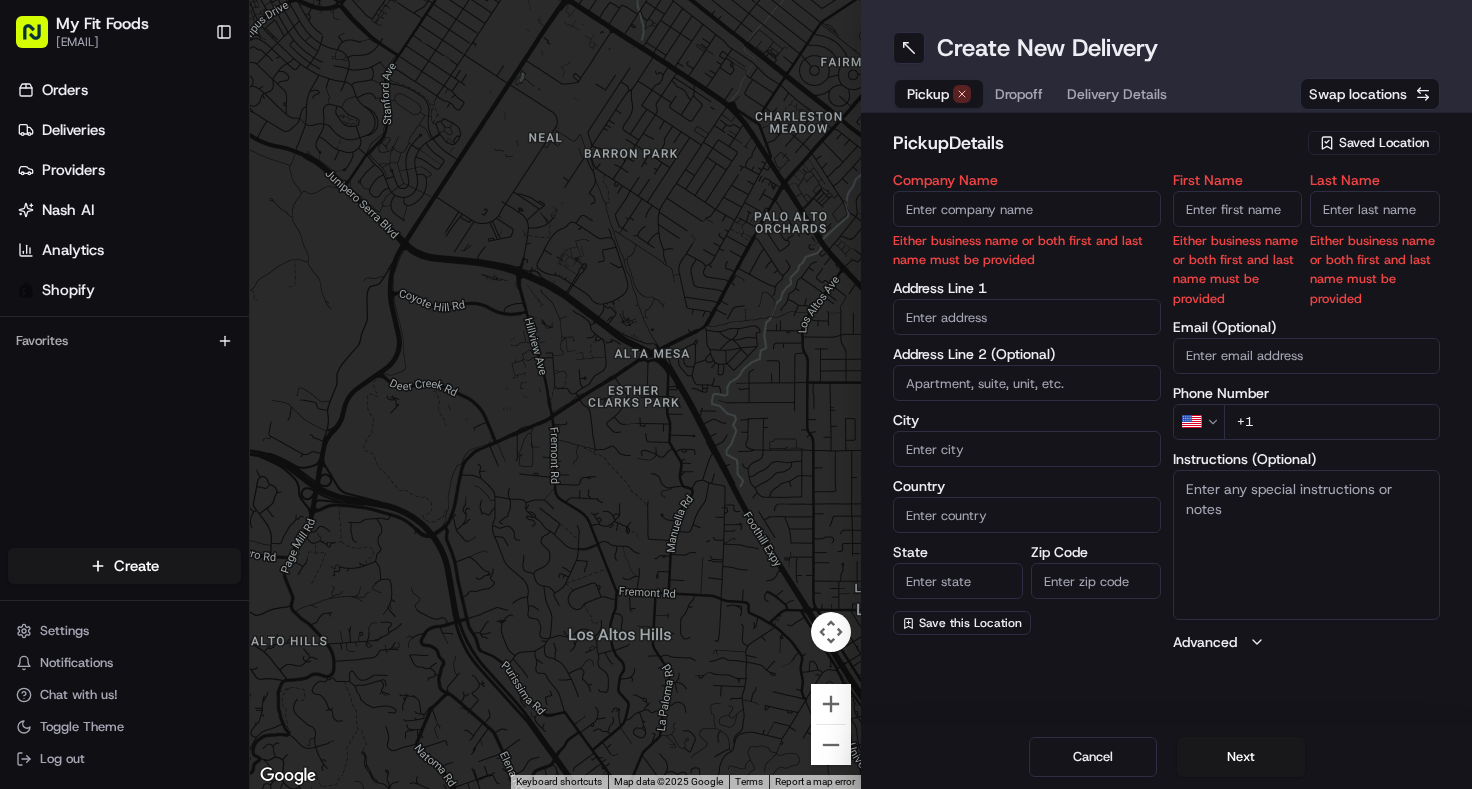 click 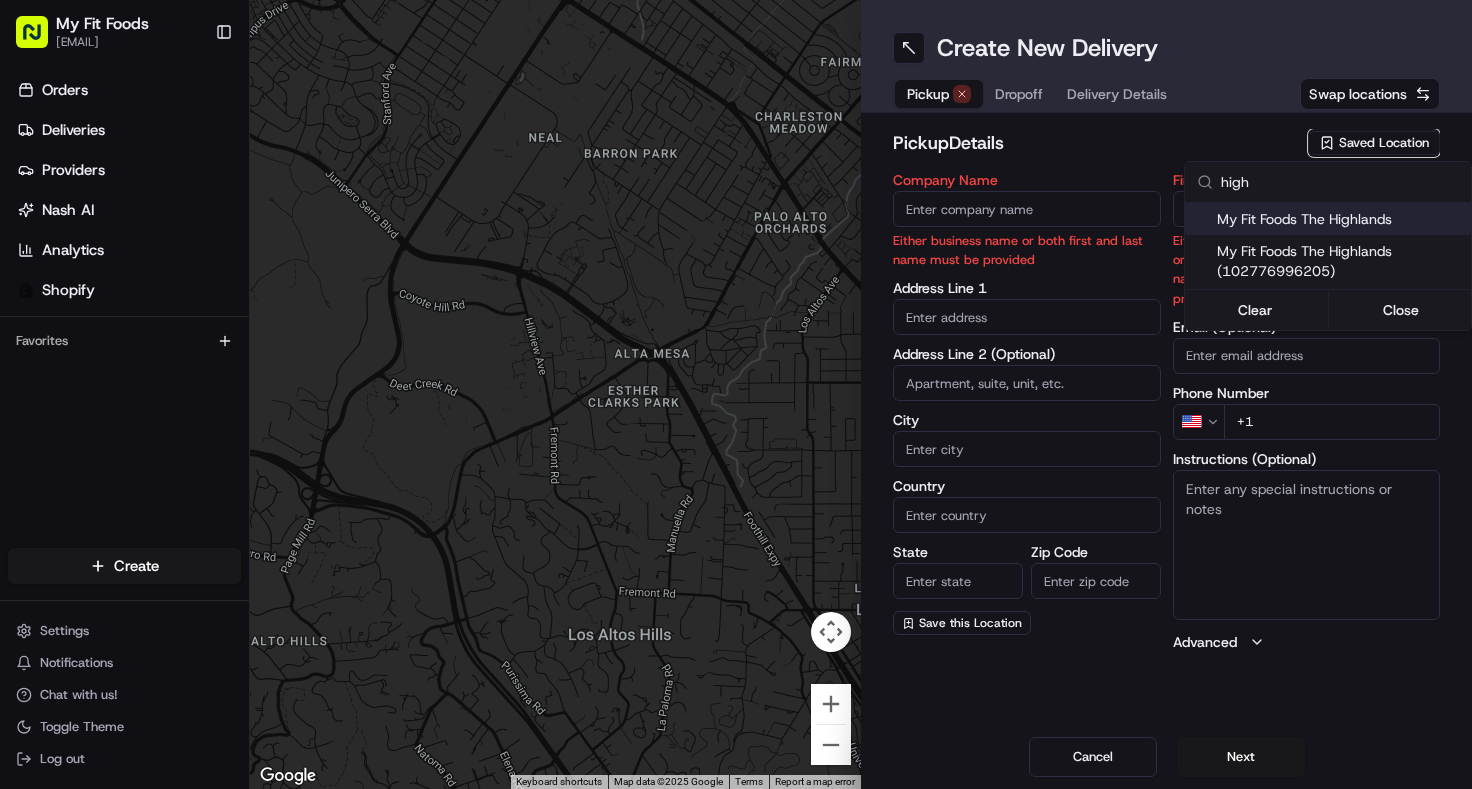 type on "high" 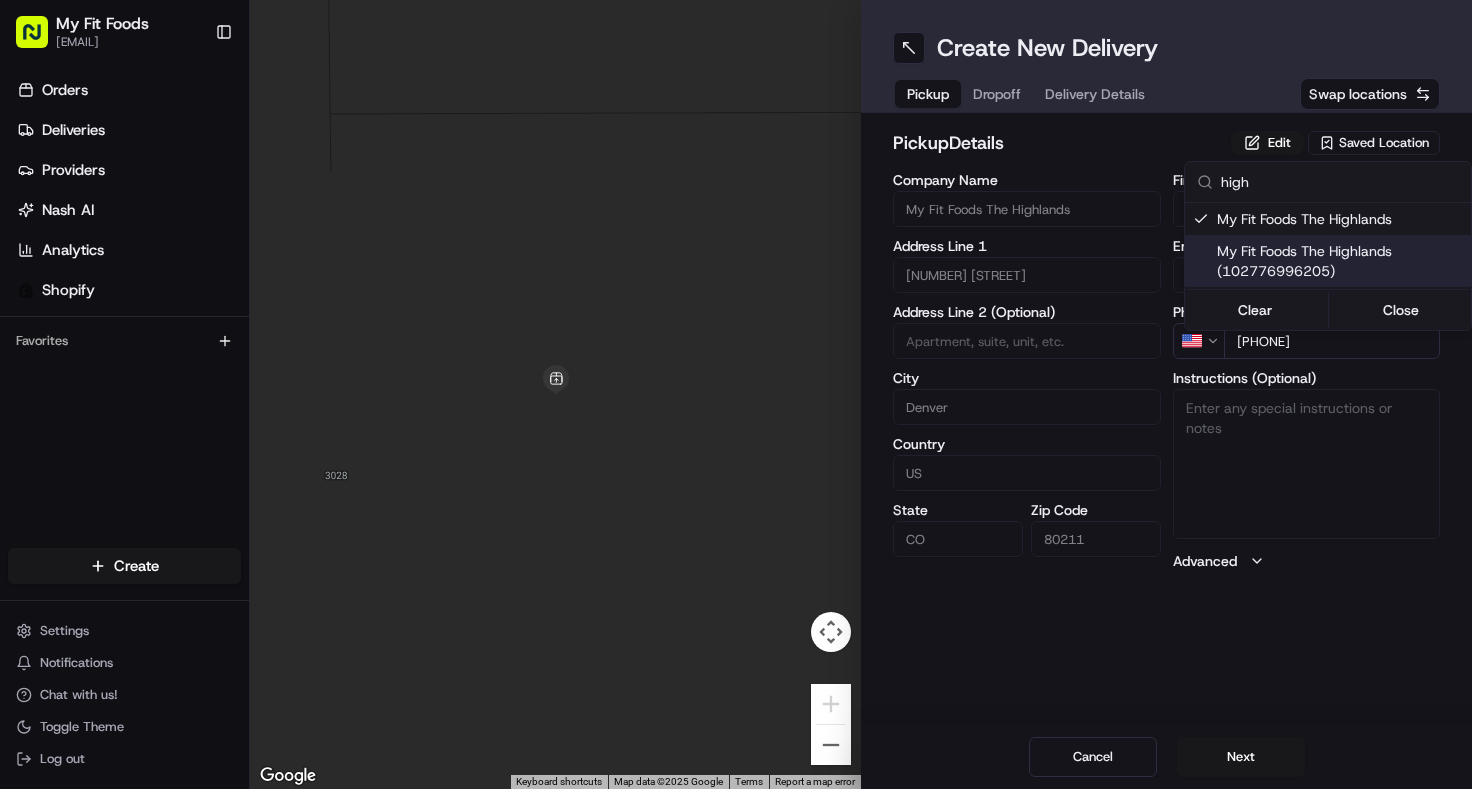 click on "Order [ORDER_NUMBER], Customer: [FIRST] [LAST], Customer's [NUMBER] Order, [STATE], Day: [DATE] | Time: [TIME]" at bounding box center (736, 394) 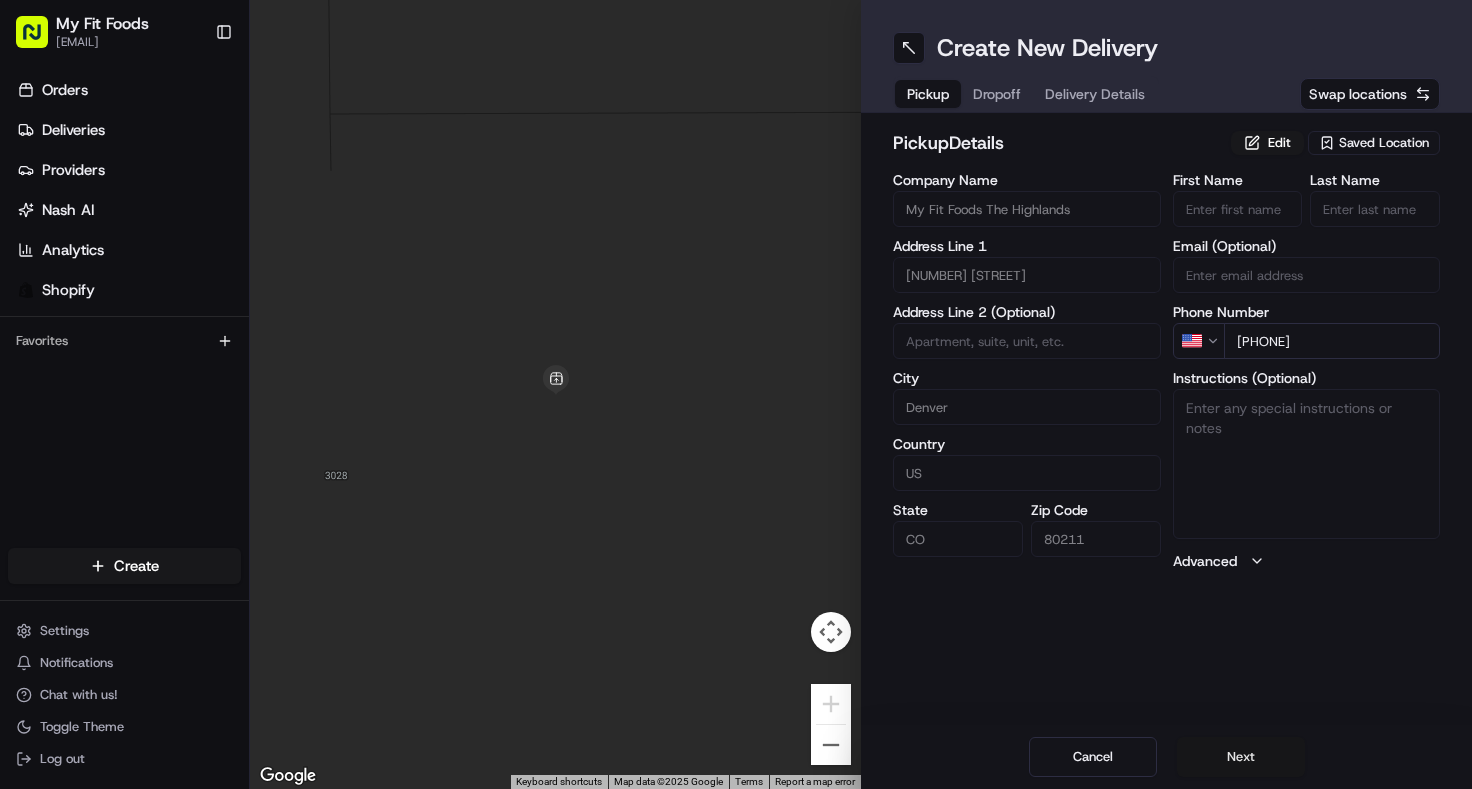 click on "Next" at bounding box center (1241, 757) 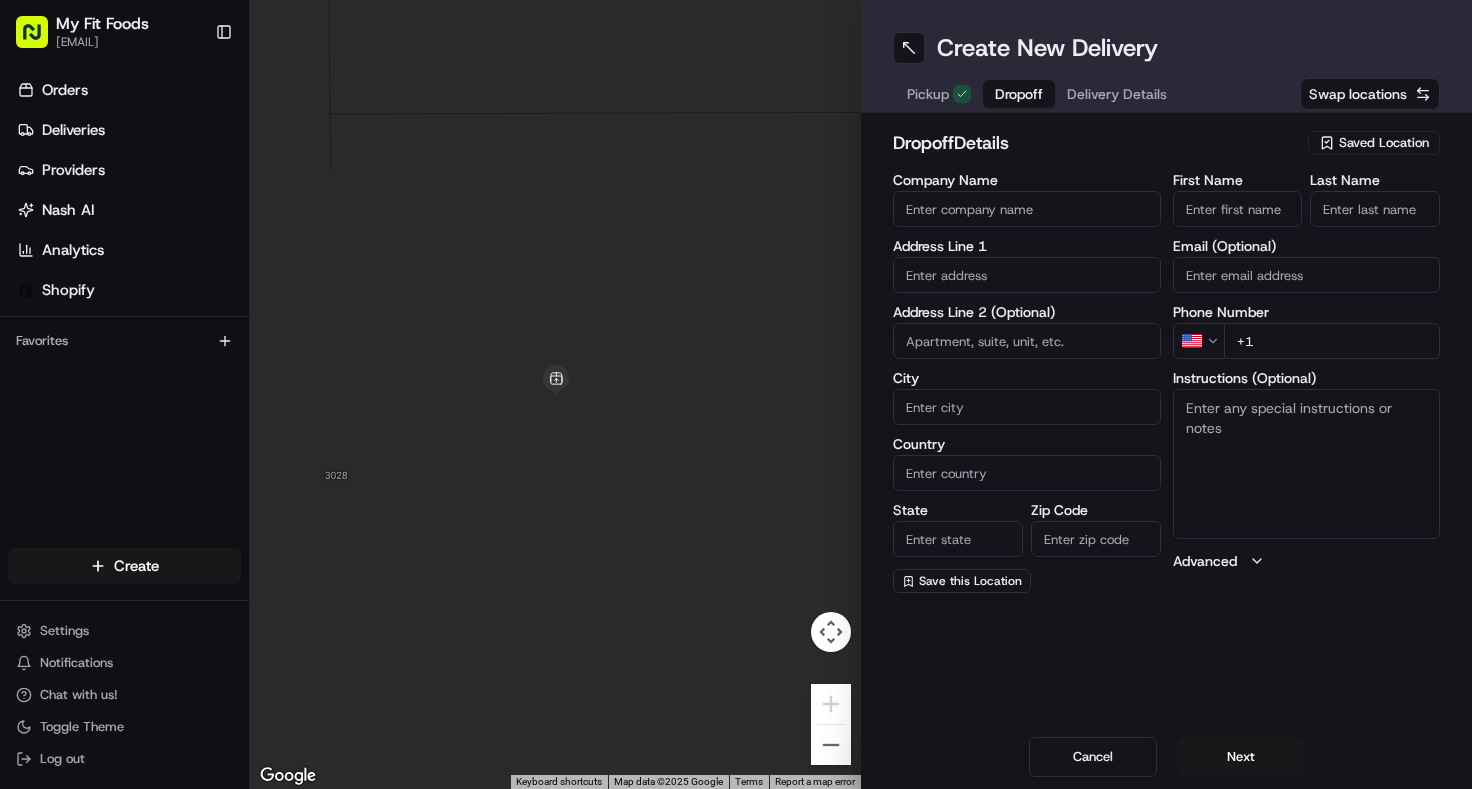 click on "First Name" at bounding box center [1238, 209] 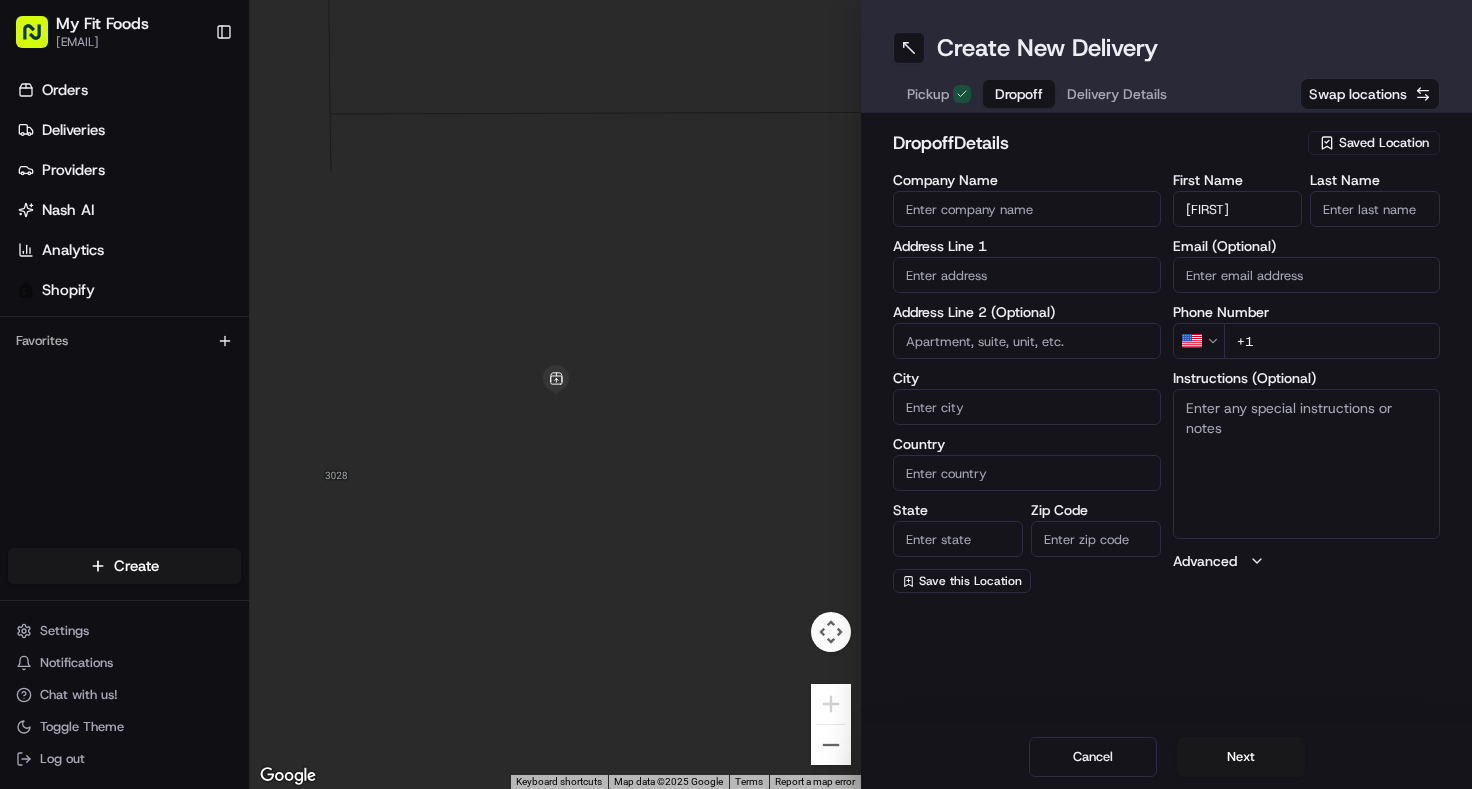 type on "[FIRST]" 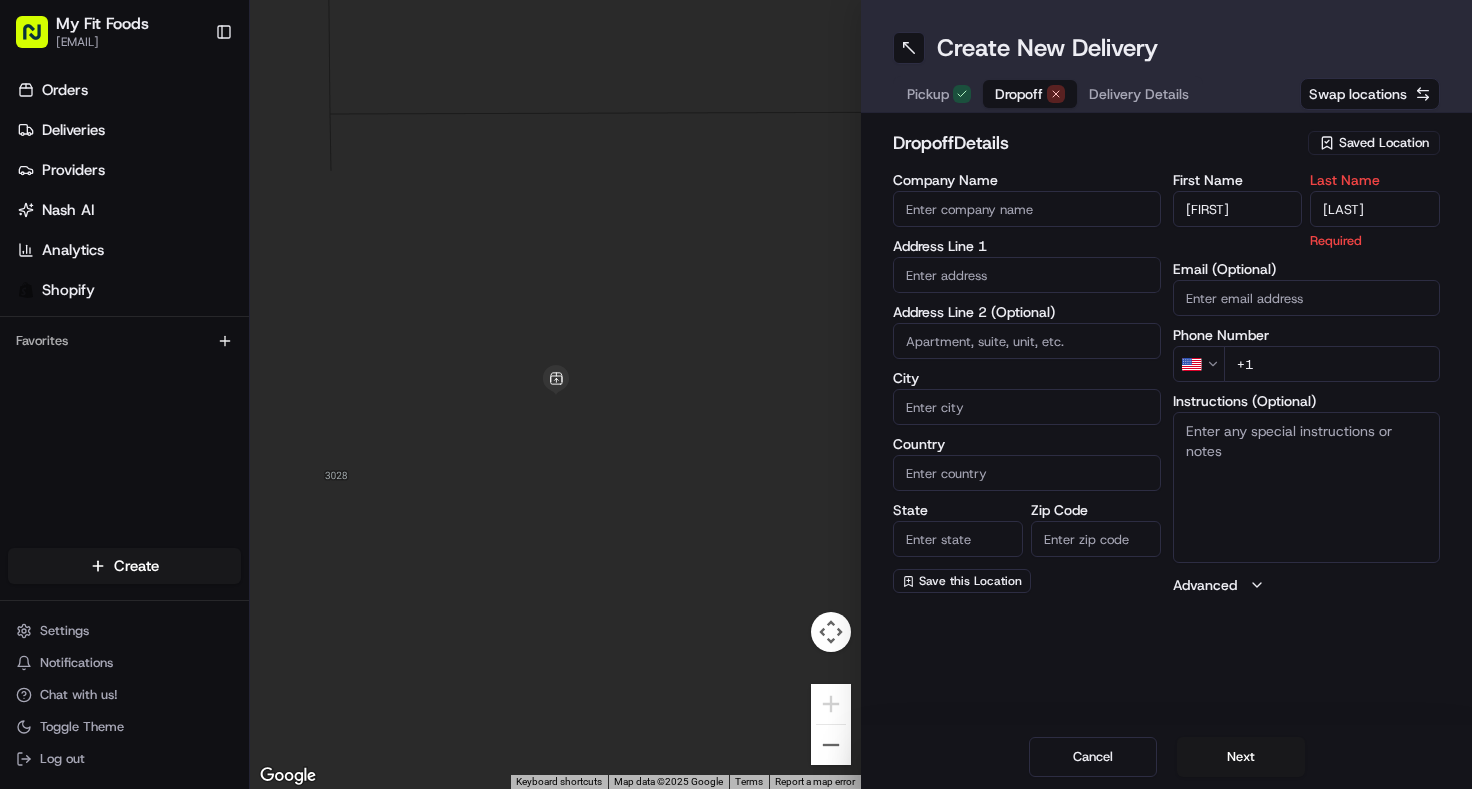 type on "[LAST]" 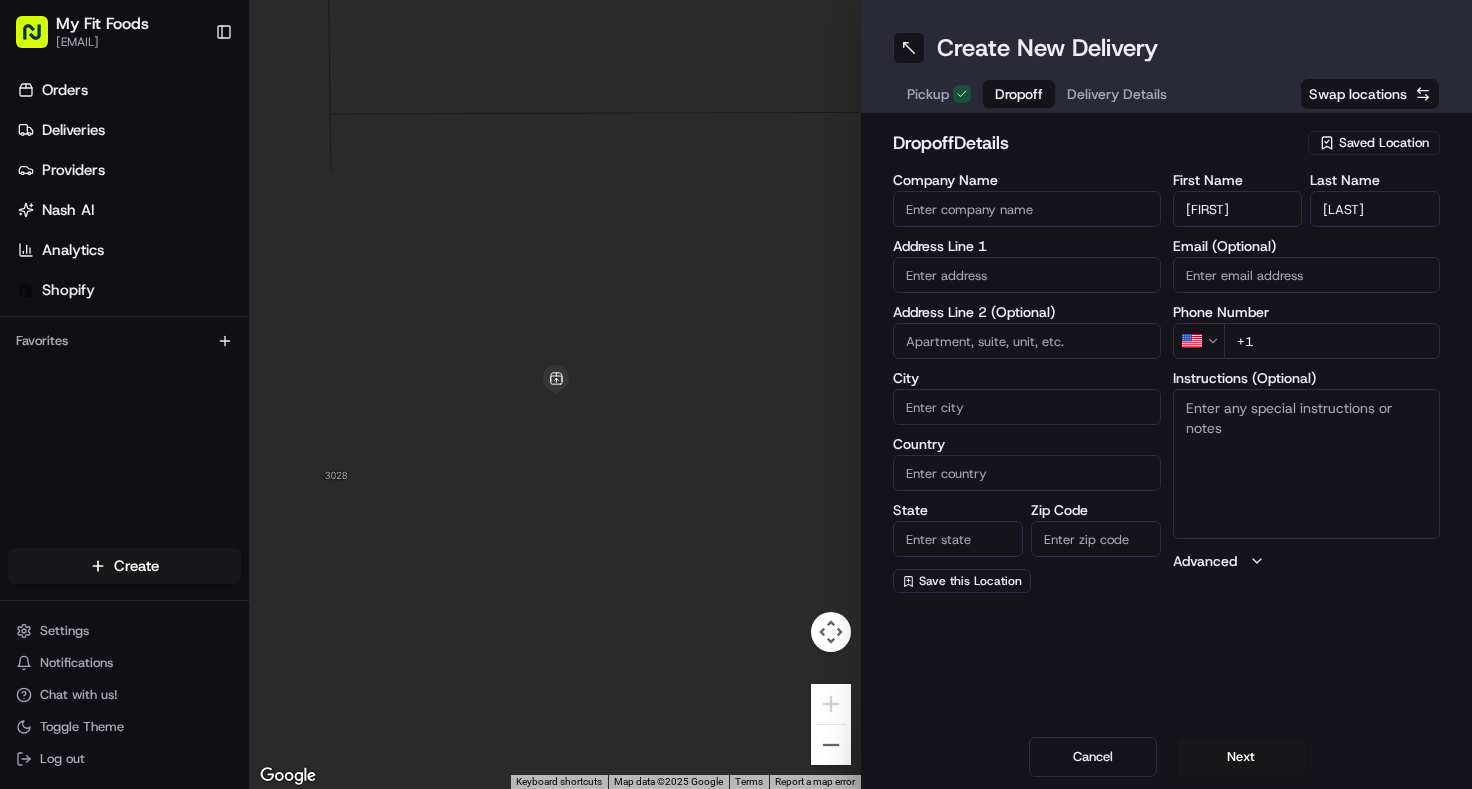 click on "Instructions (Optional)" at bounding box center (1307, 464) 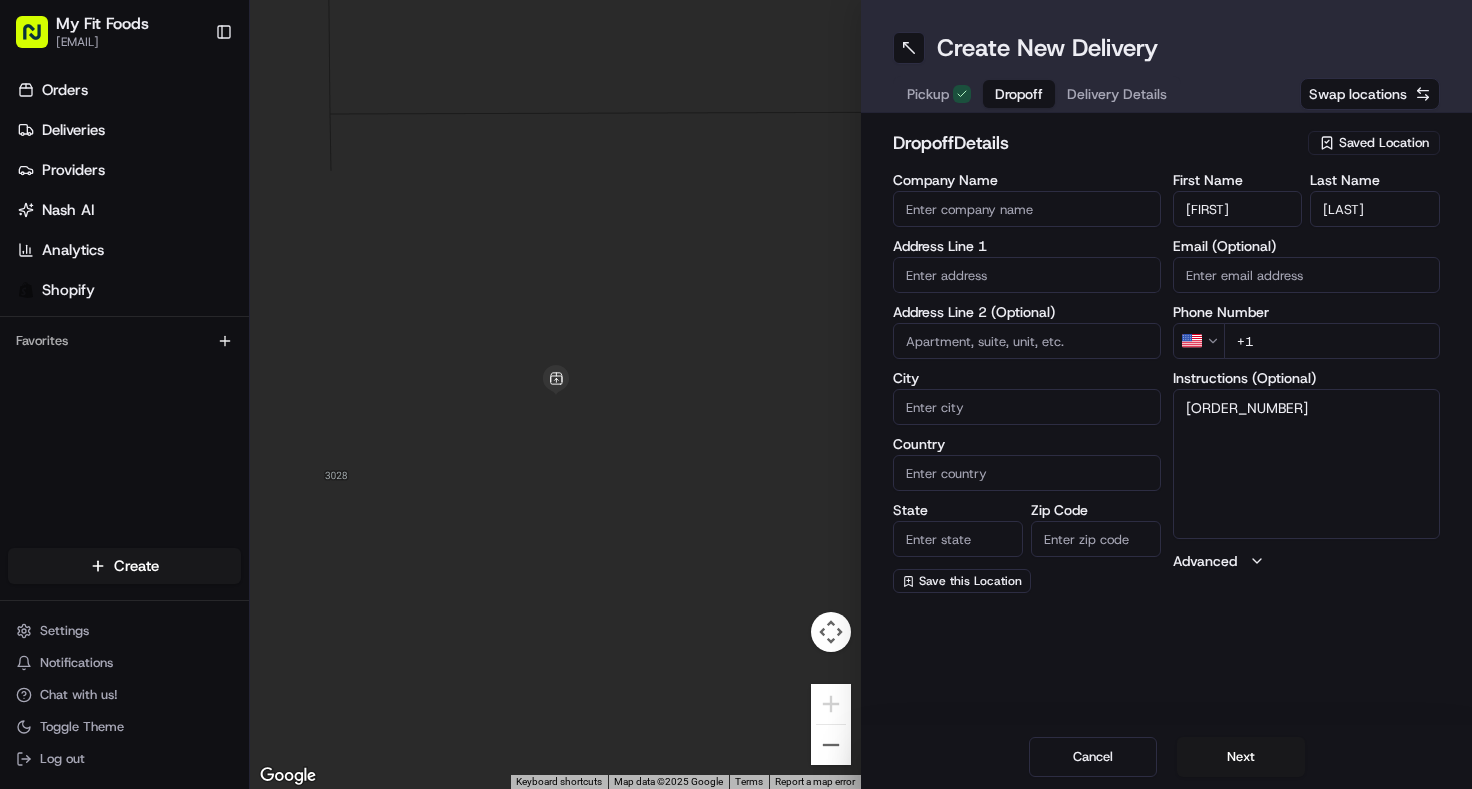 type on "[ORDER_NUMBER]" 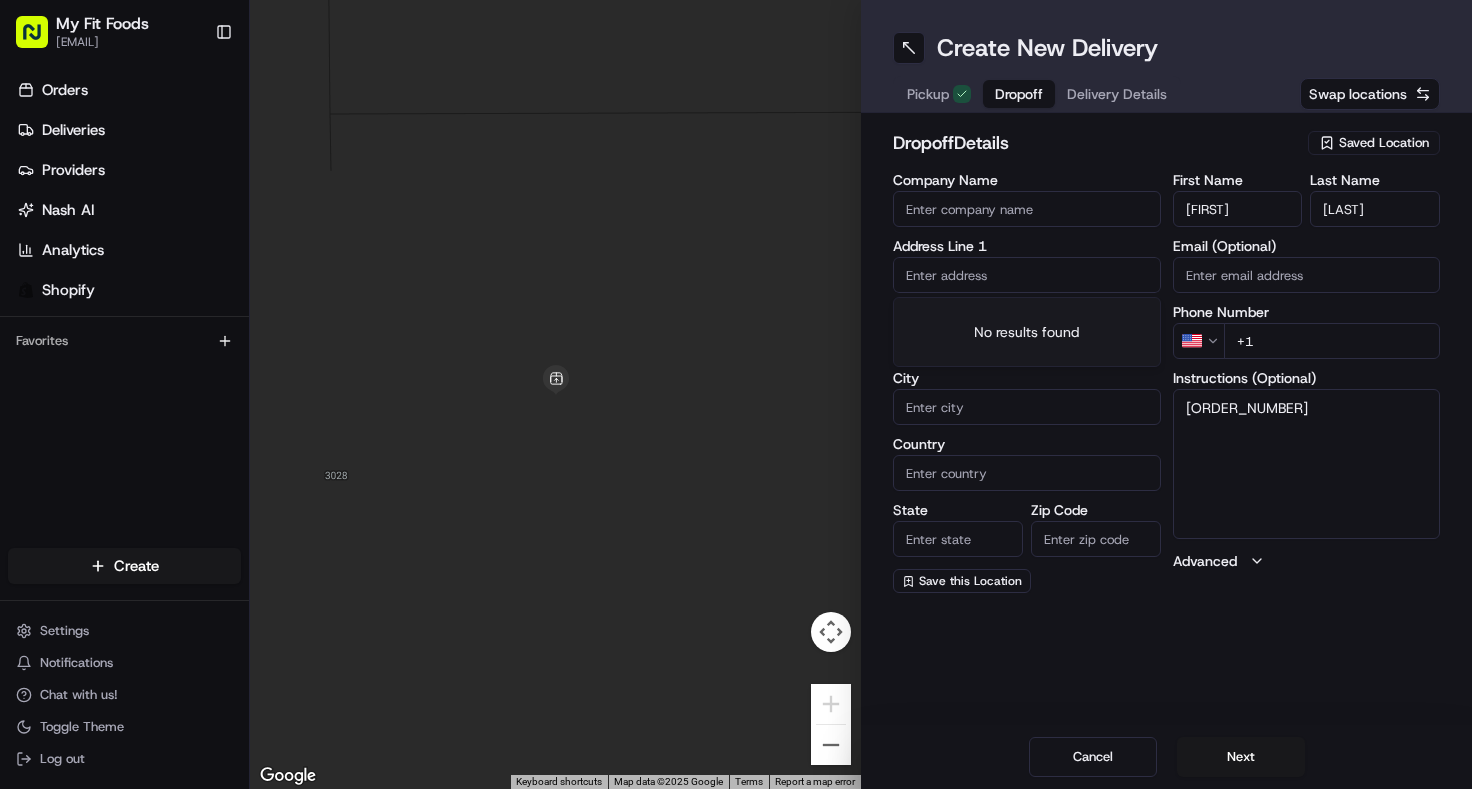 click at bounding box center (1027, 275) 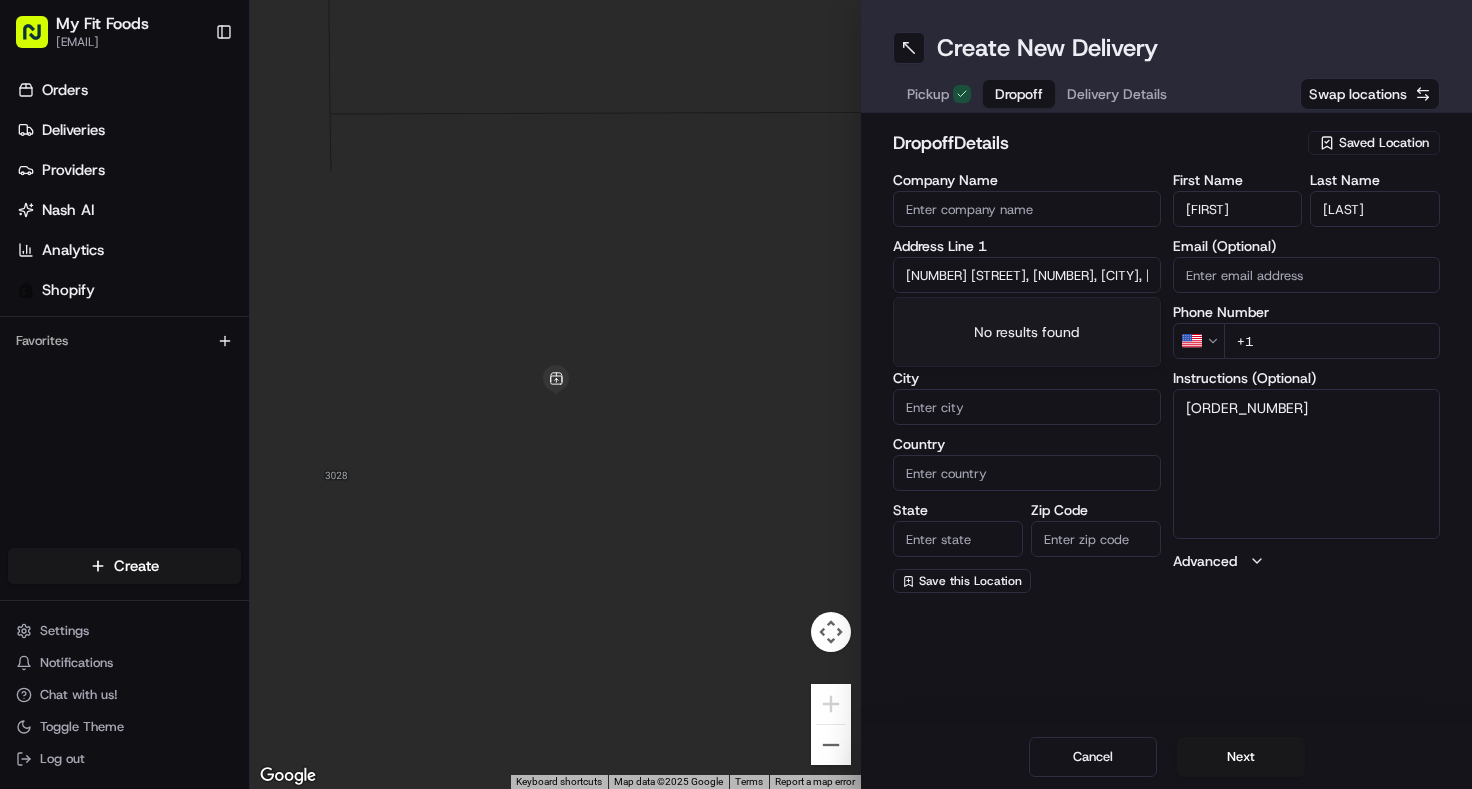 scroll, scrollTop: 0, scrollLeft: 13, axis: horizontal 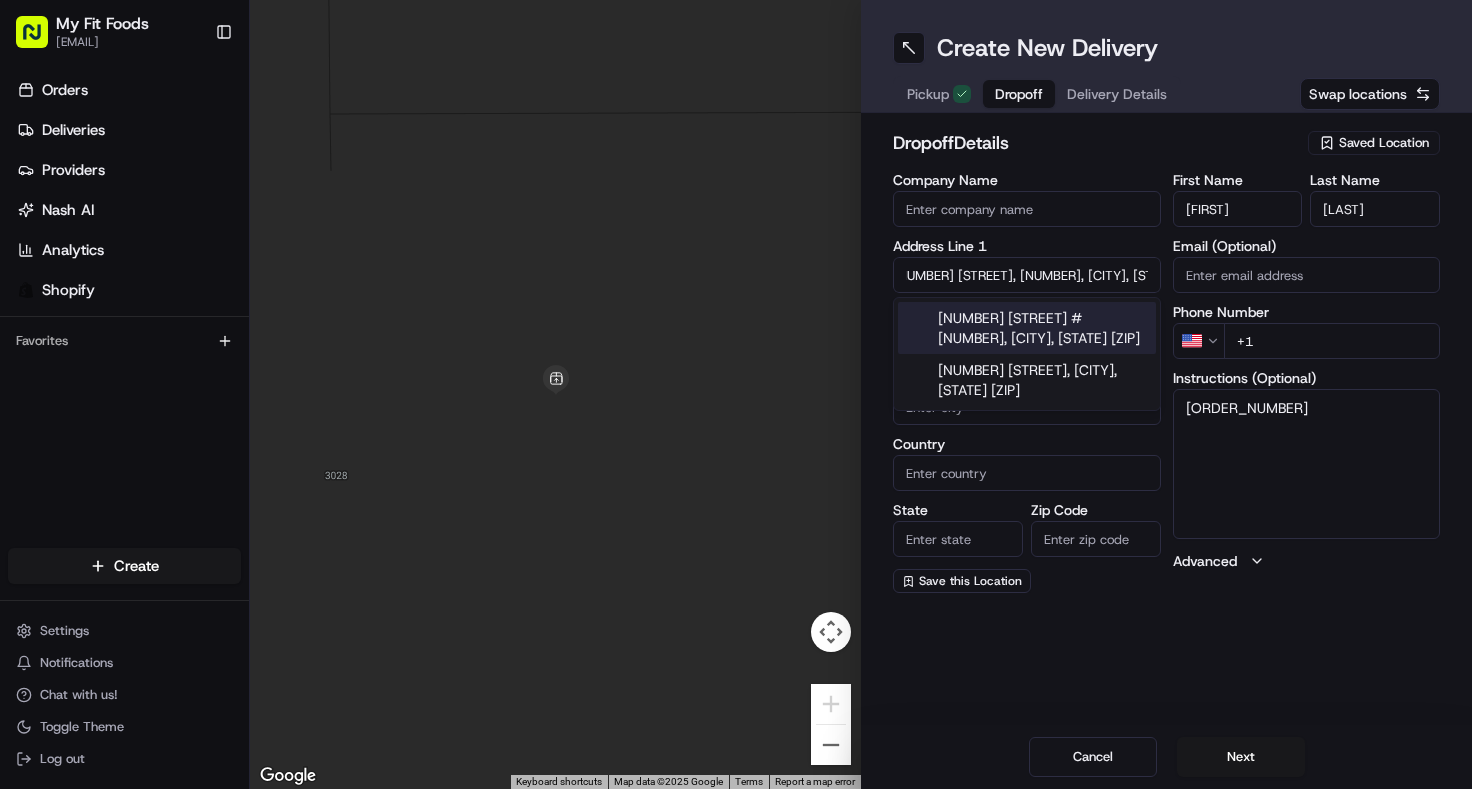 click on "[NUMBER] [STREET] #[NUMBER], [CITY], [STATE] [ZIP]" at bounding box center (1027, 328) 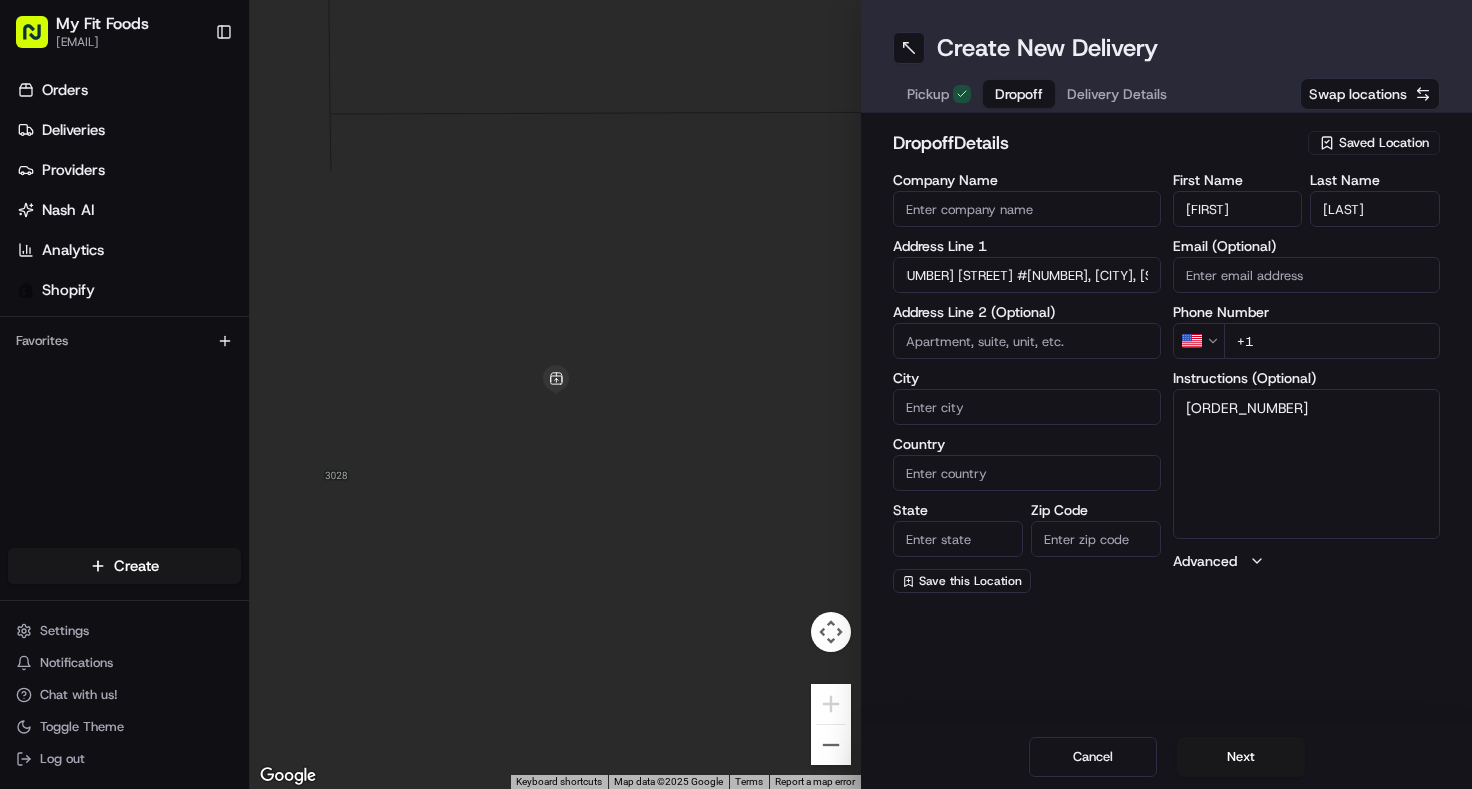 type on "[NUMBER] [STREET] Unit [NUMBER], [CITY], [STATE] [ZIP]" 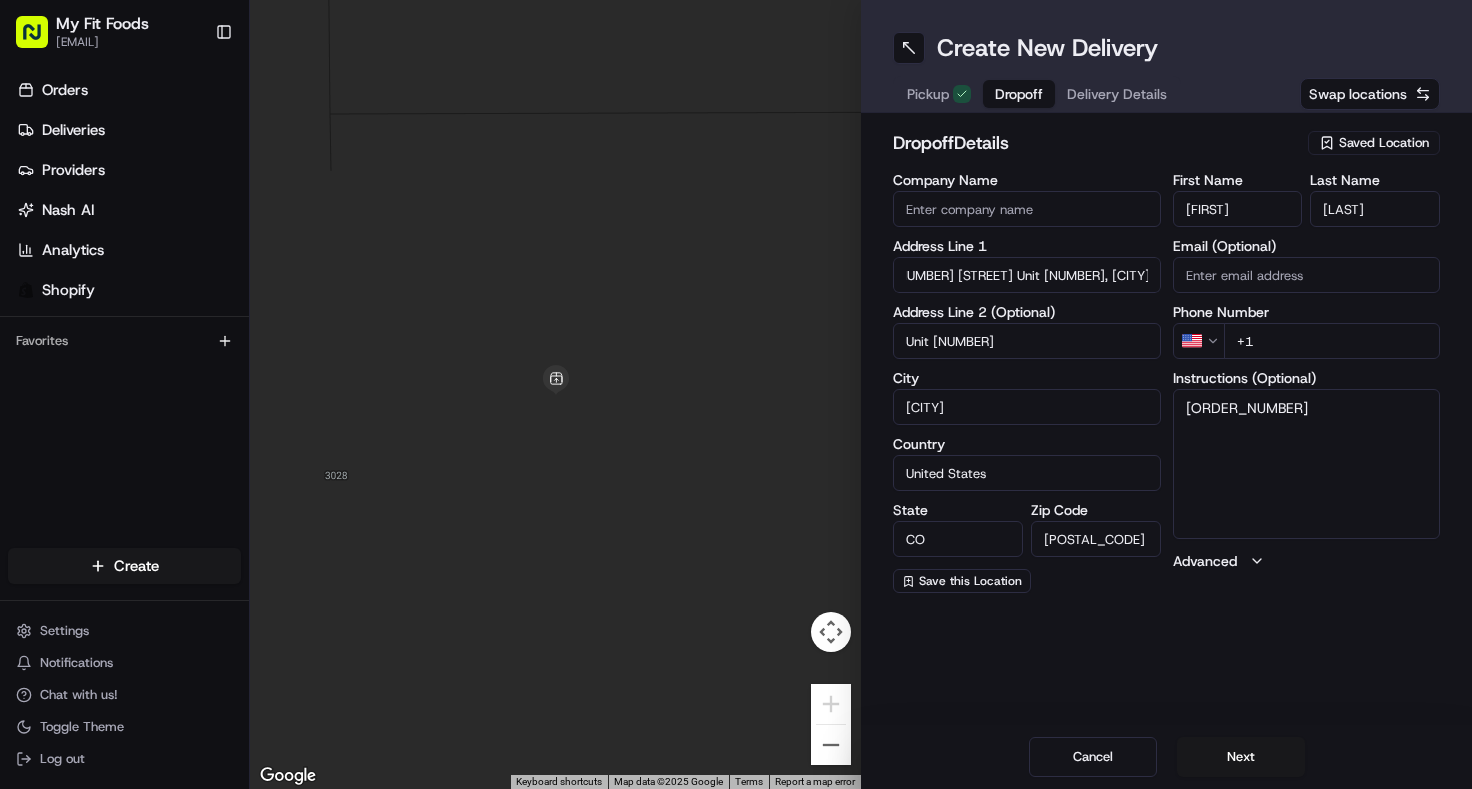 type on "[NUMBER] [STREET]" 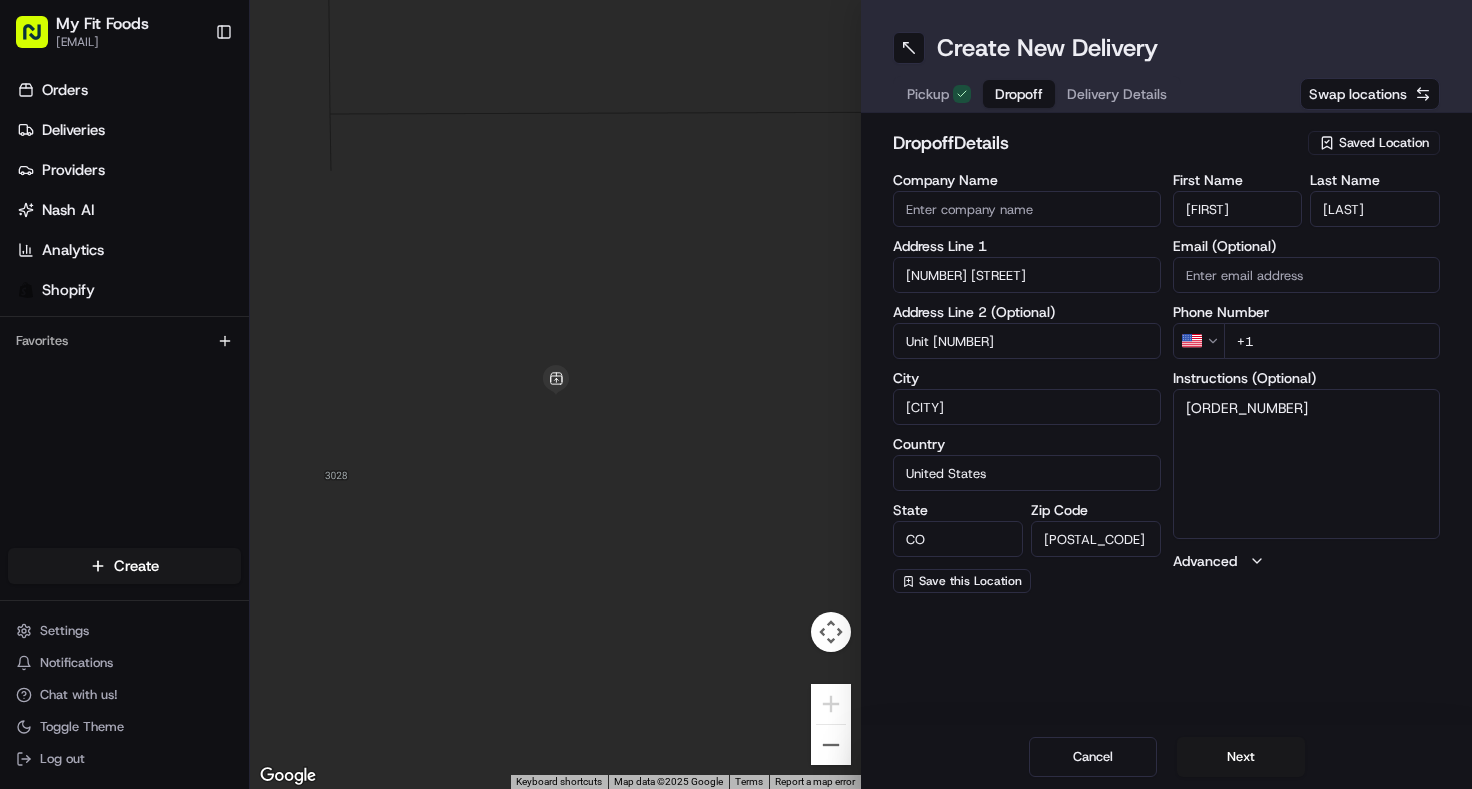 scroll, scrollTop: 0, scrollLeft: 0, axis: both 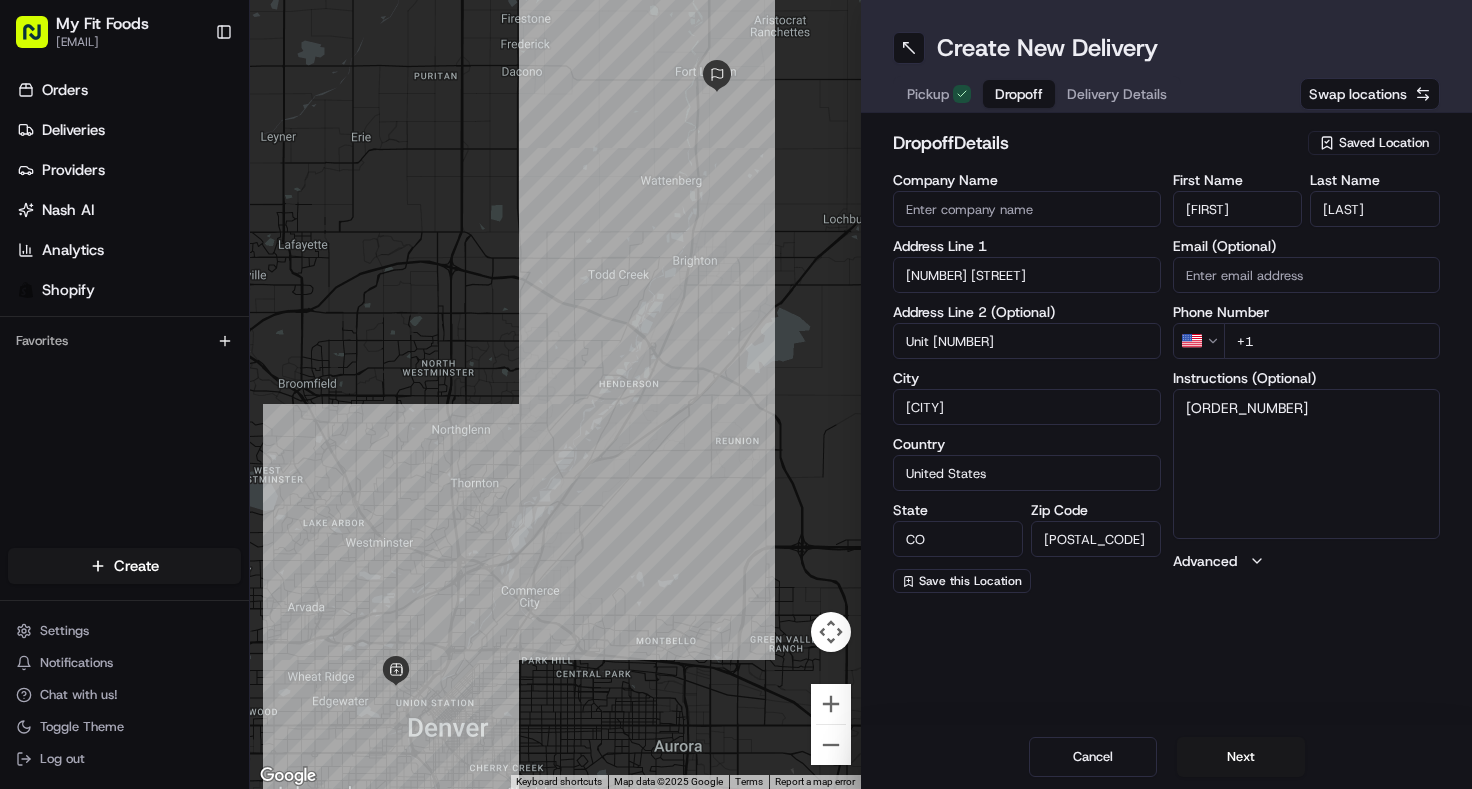 click on "+1" at bounding box center [1332, 341] 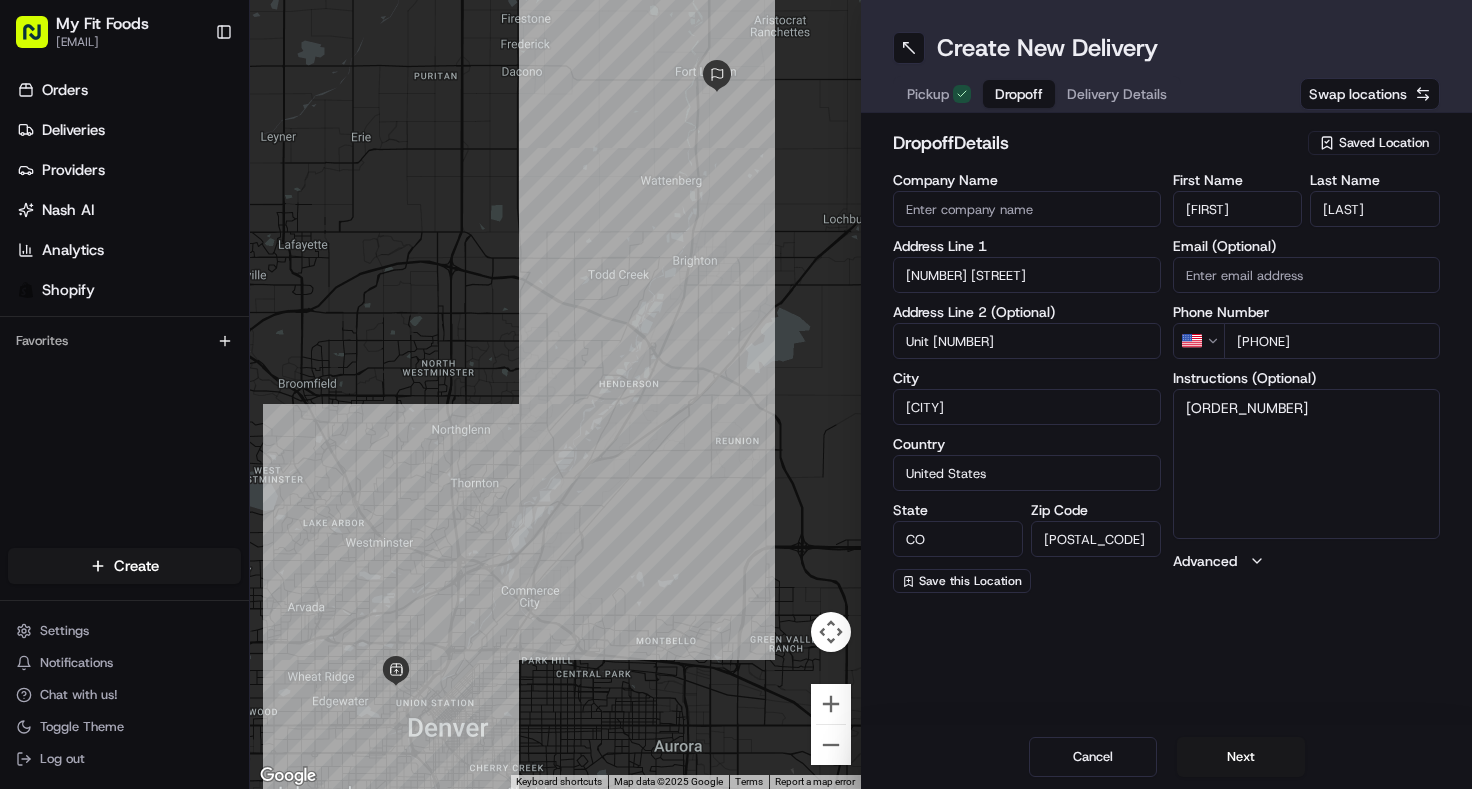 type on "[PHONE]" 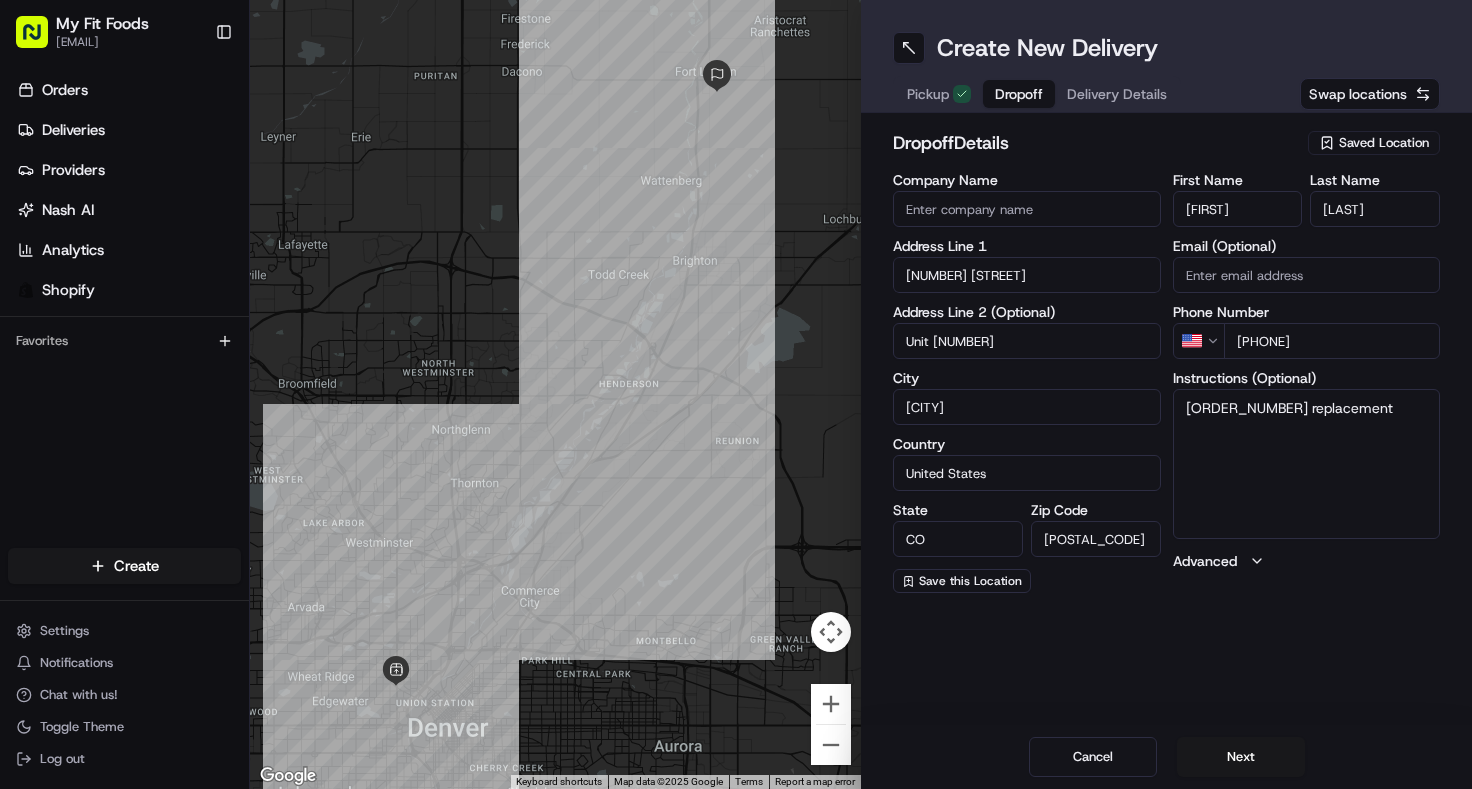 type on "[ORDER_NUMBER] replacement" 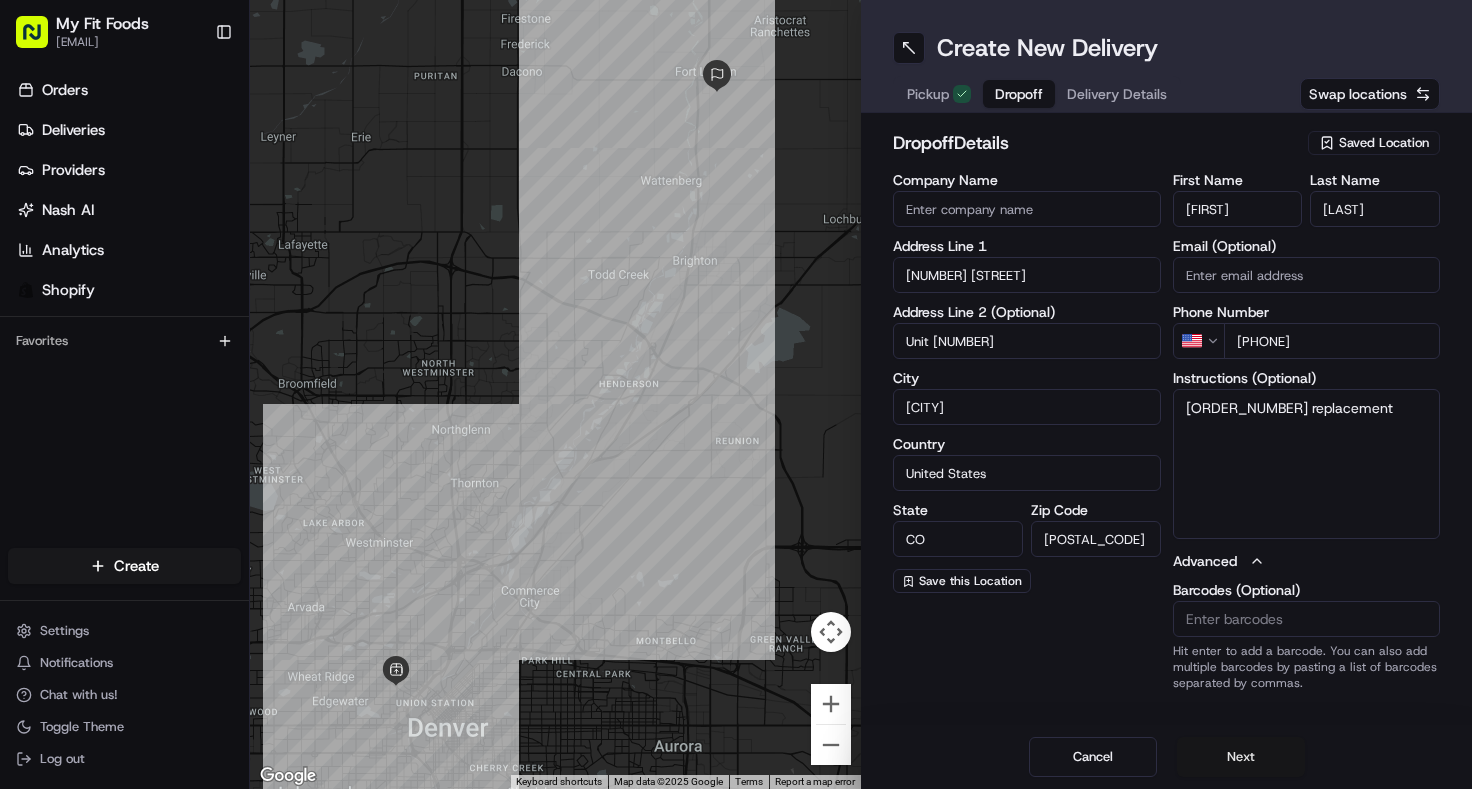 click on "Next" at bounding box center [1241, 757] 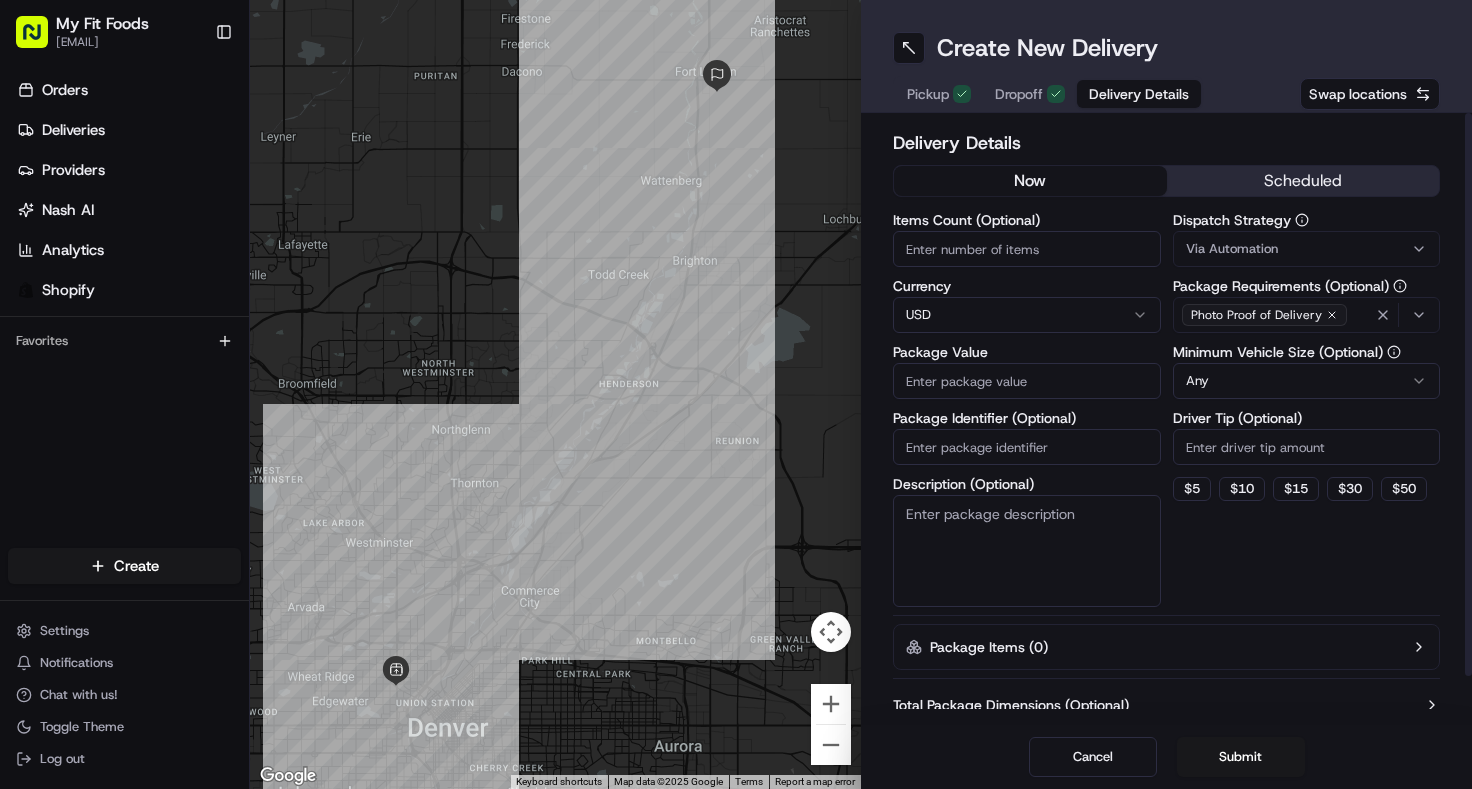 click on "Description (Optional)" at bounding box center [1027, 551] 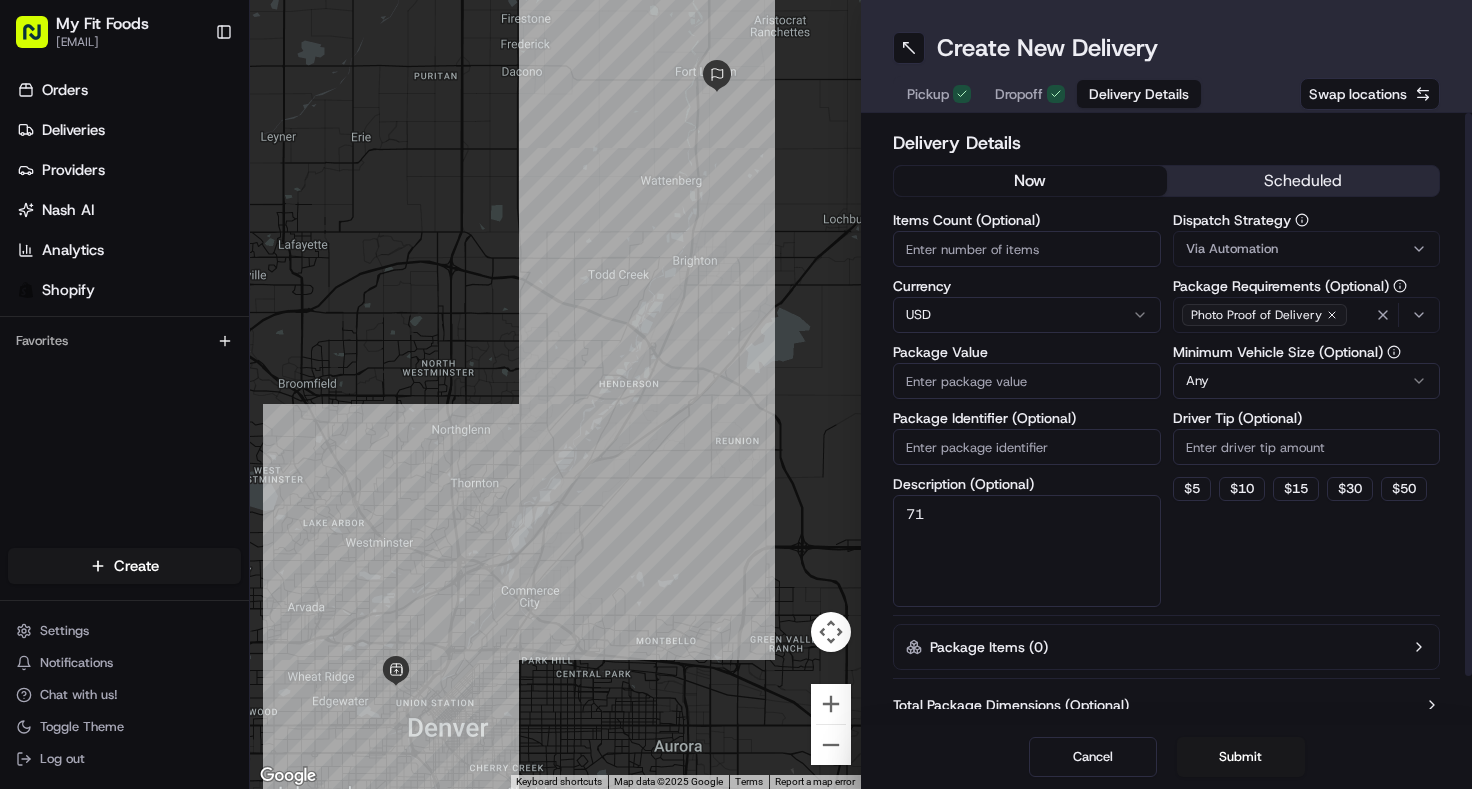 type on "7" 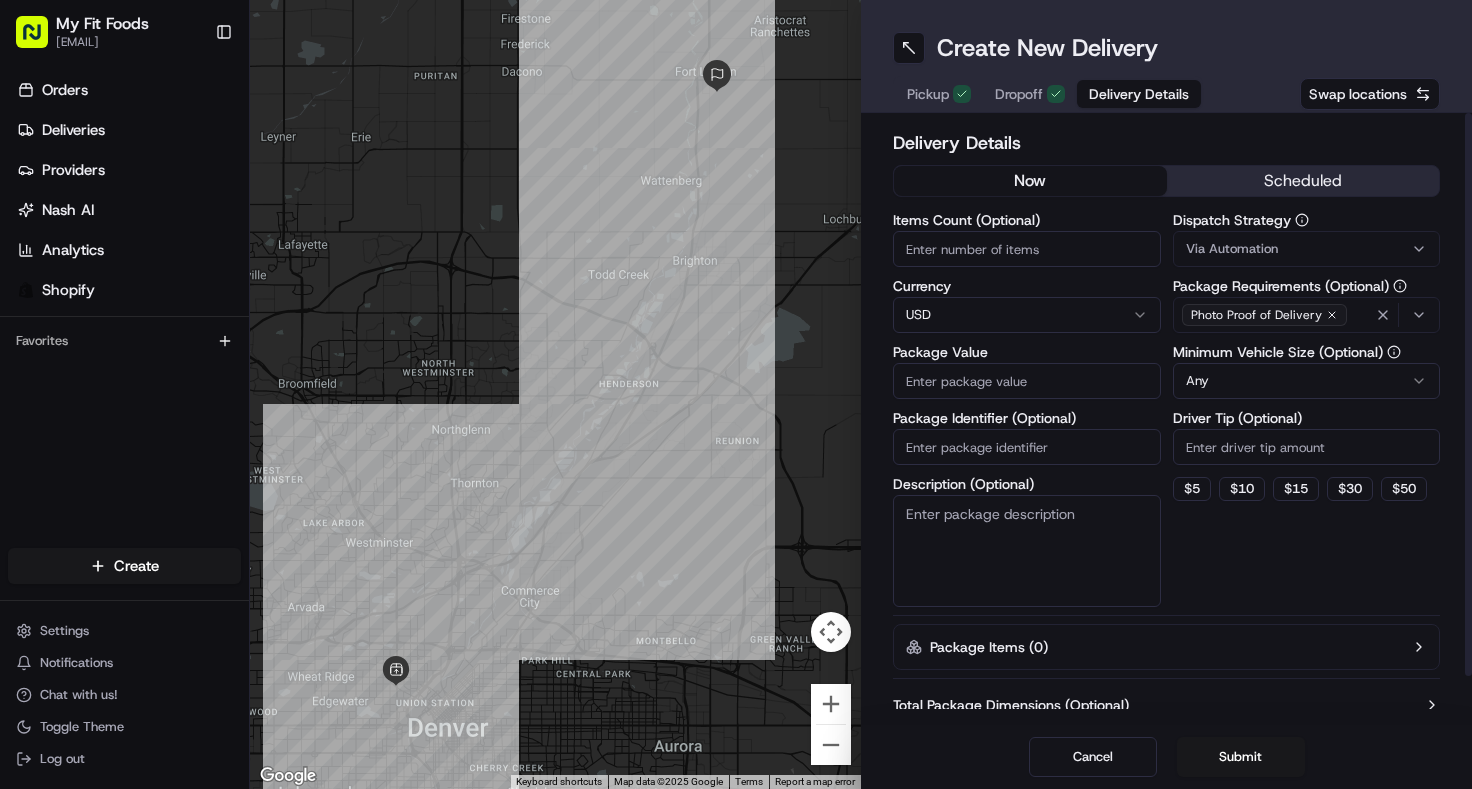 paste on "[ORDER_NUMBER]" 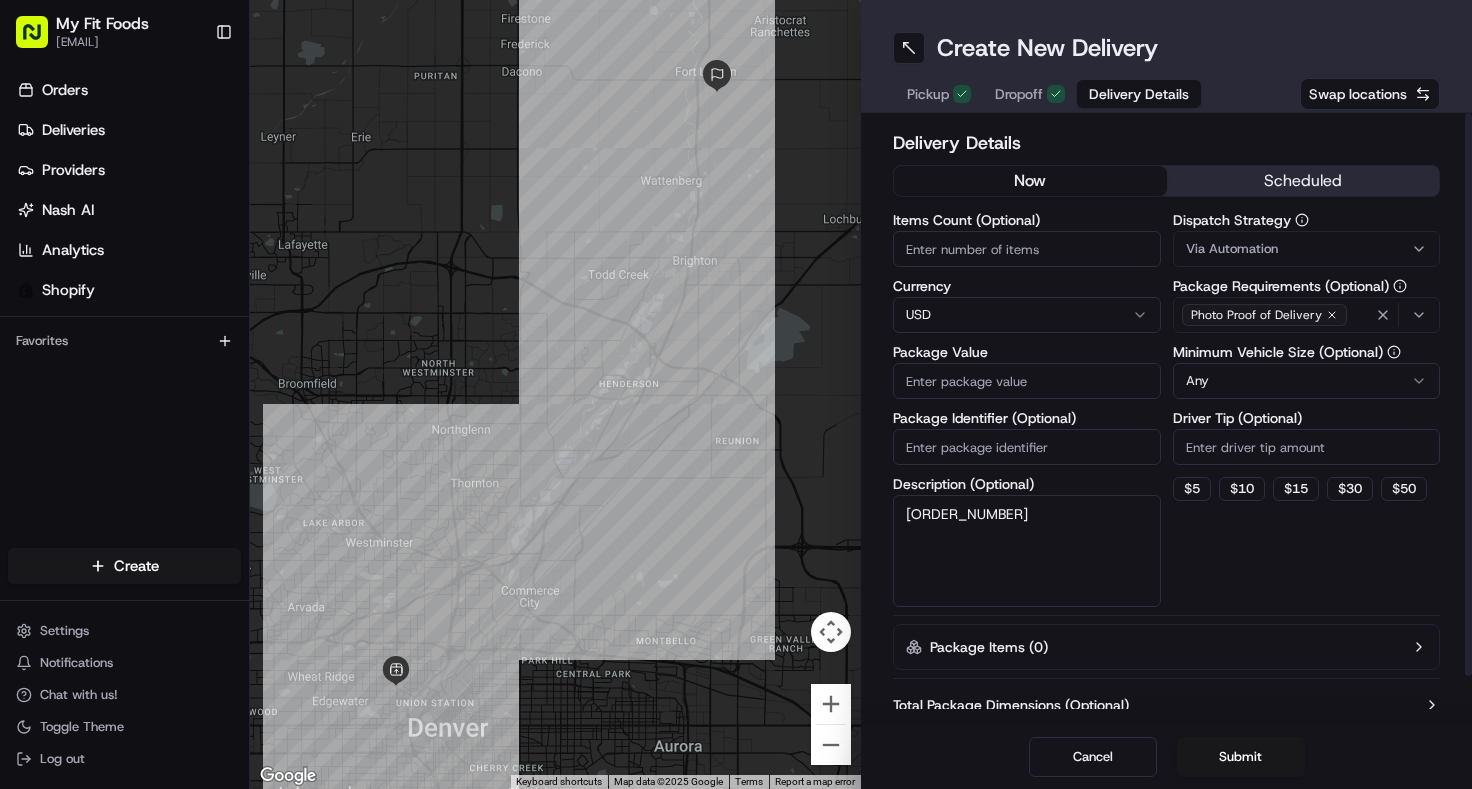 type on "[ORDER_NUMBER]" 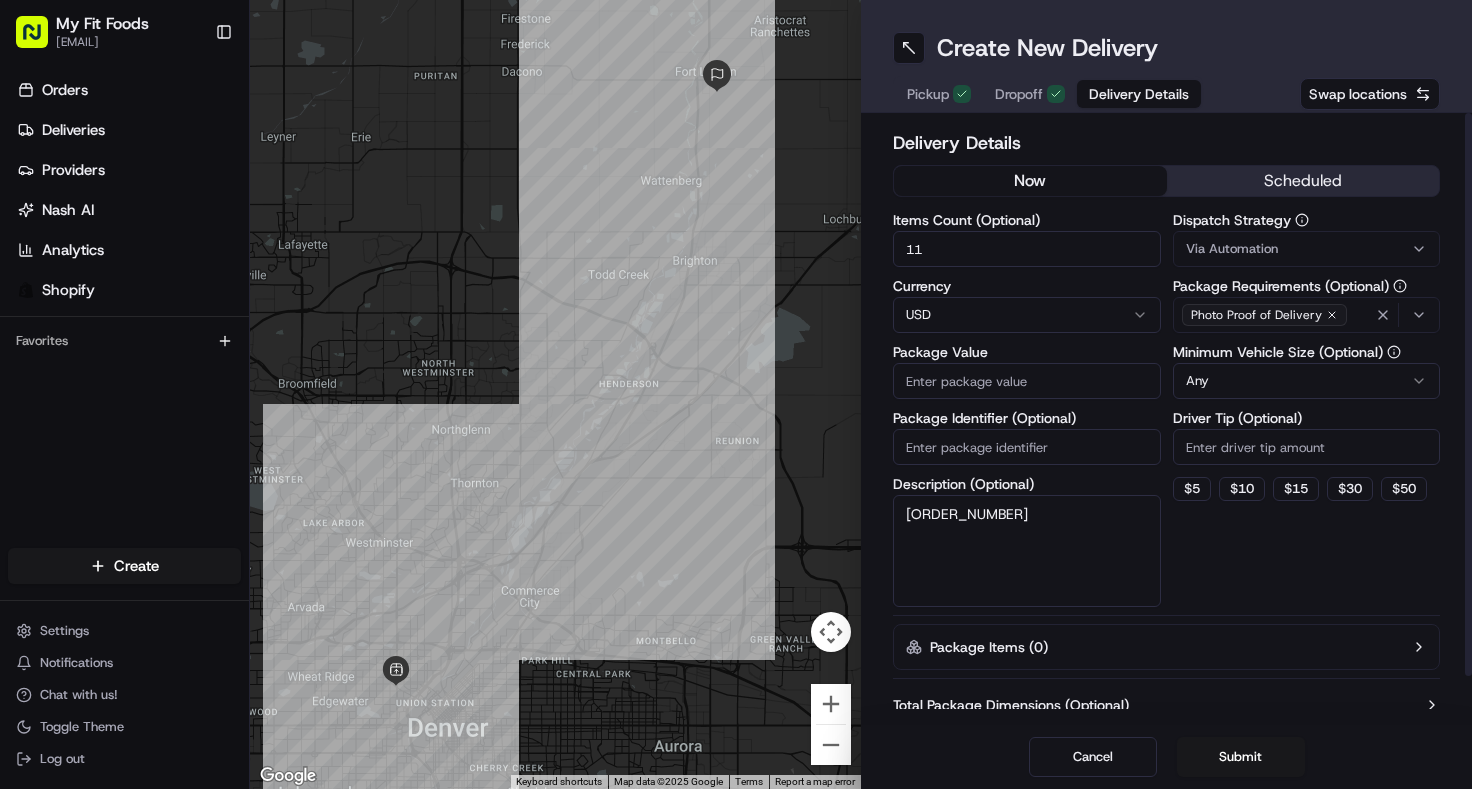 type on "11" 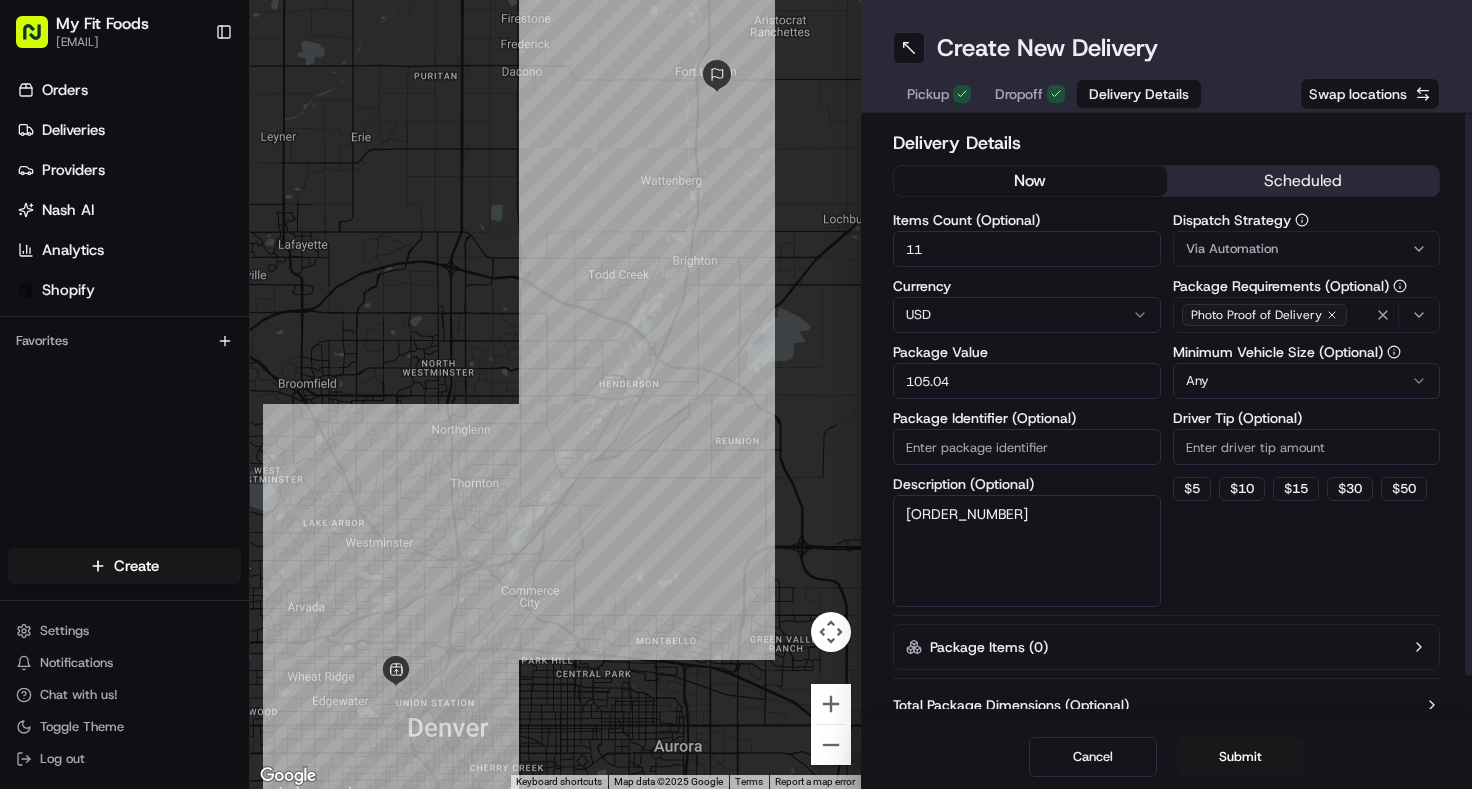 type on "105.04" 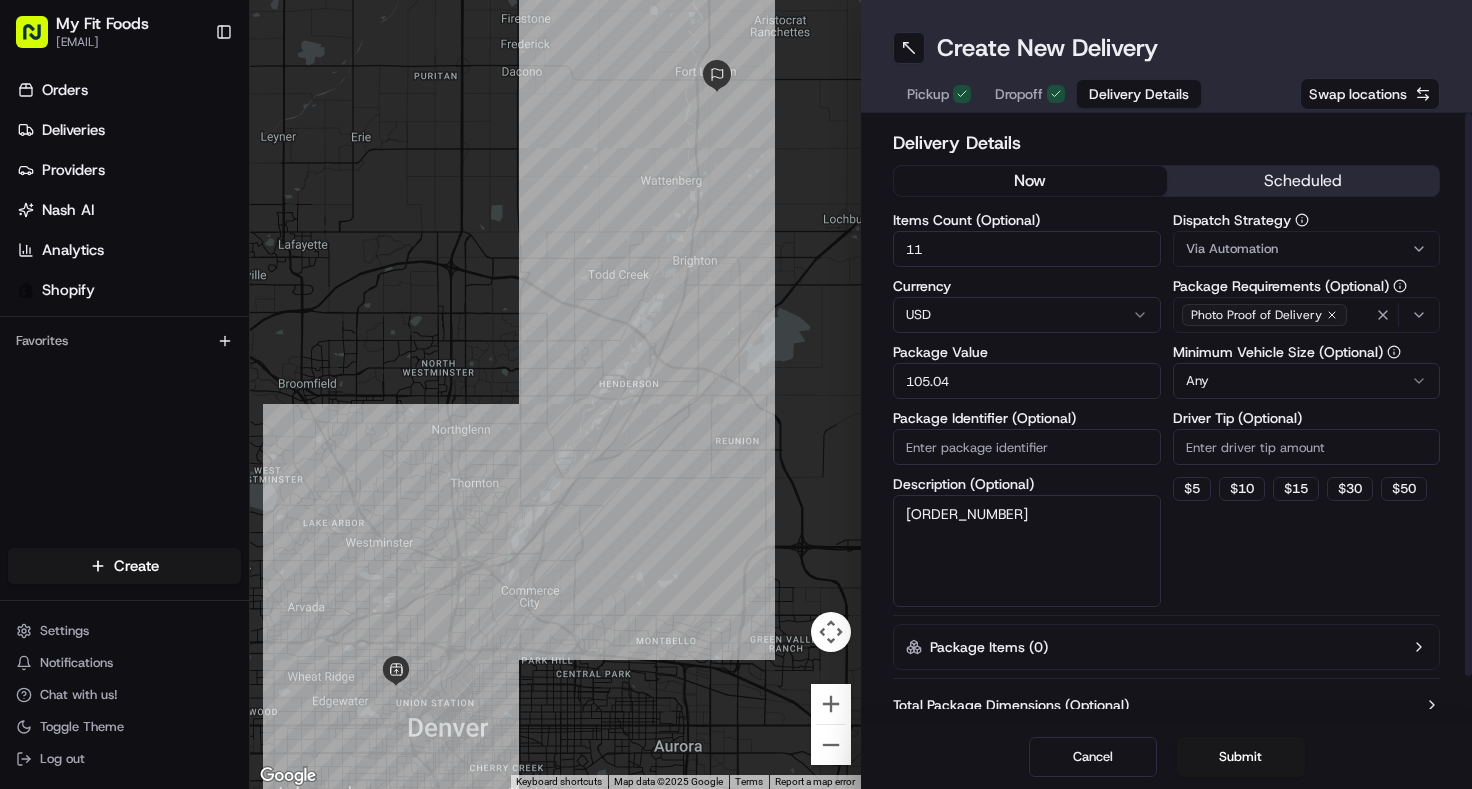click on "Via Automation" at bounding box center [1232, 249] 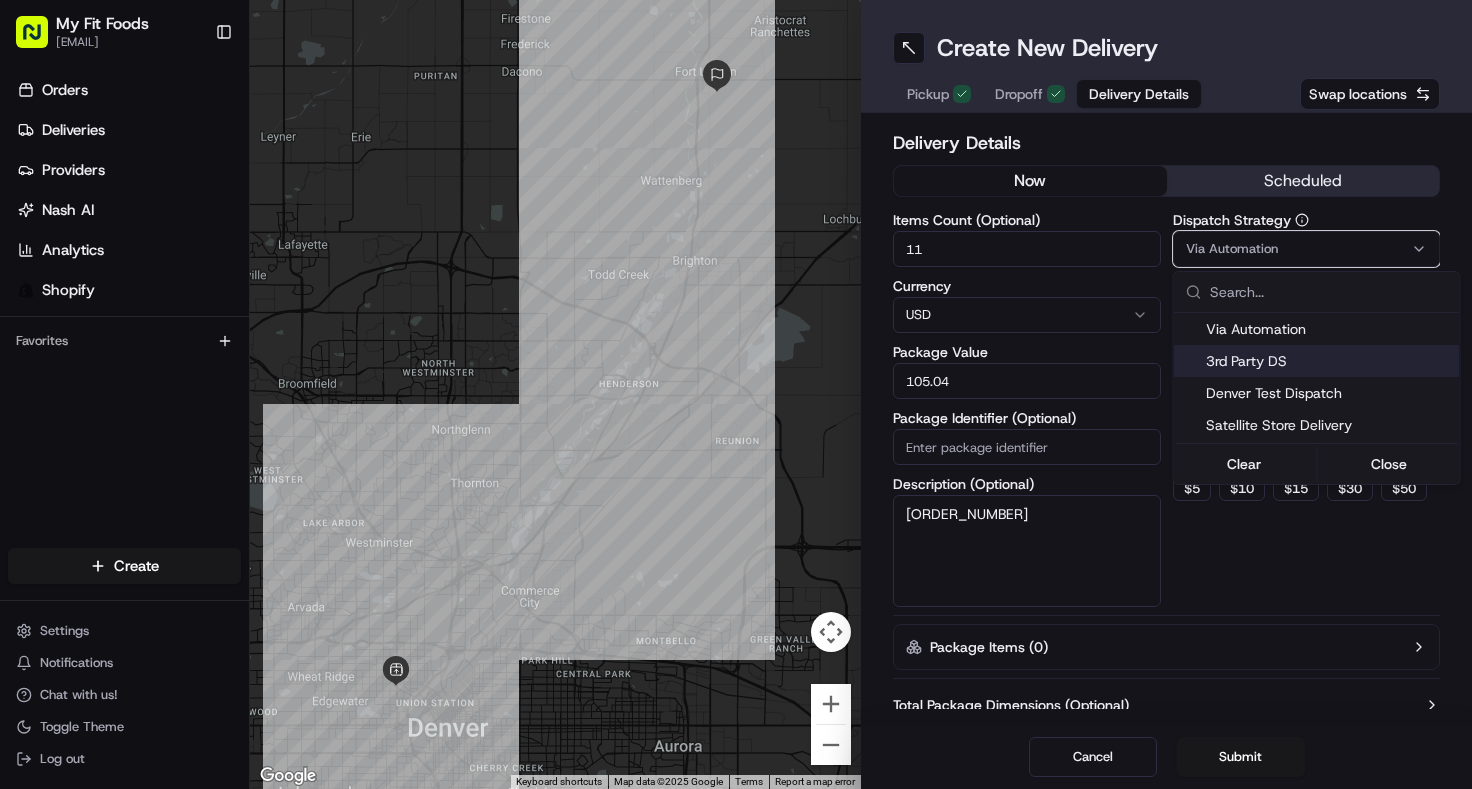 click on "3rd Party DS" at bounding box center [1329, 361] 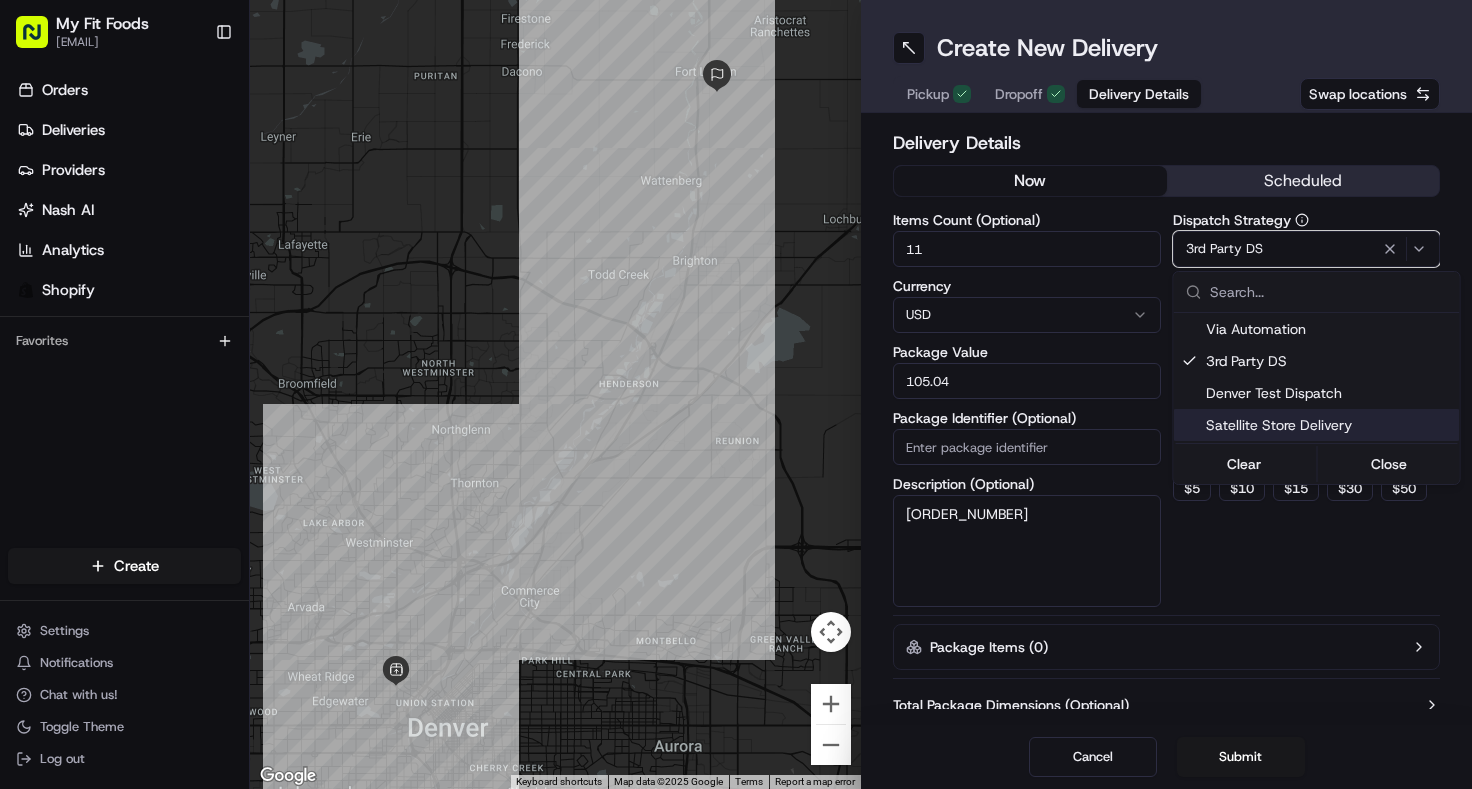 click on "Order [ORDER_NUMBER], Customer: [FIRST] [LAST], [NUMBER] [CURRENCY] [PRICE] Package Identifier (Optional) Any $" at bounding box center (736, 394) 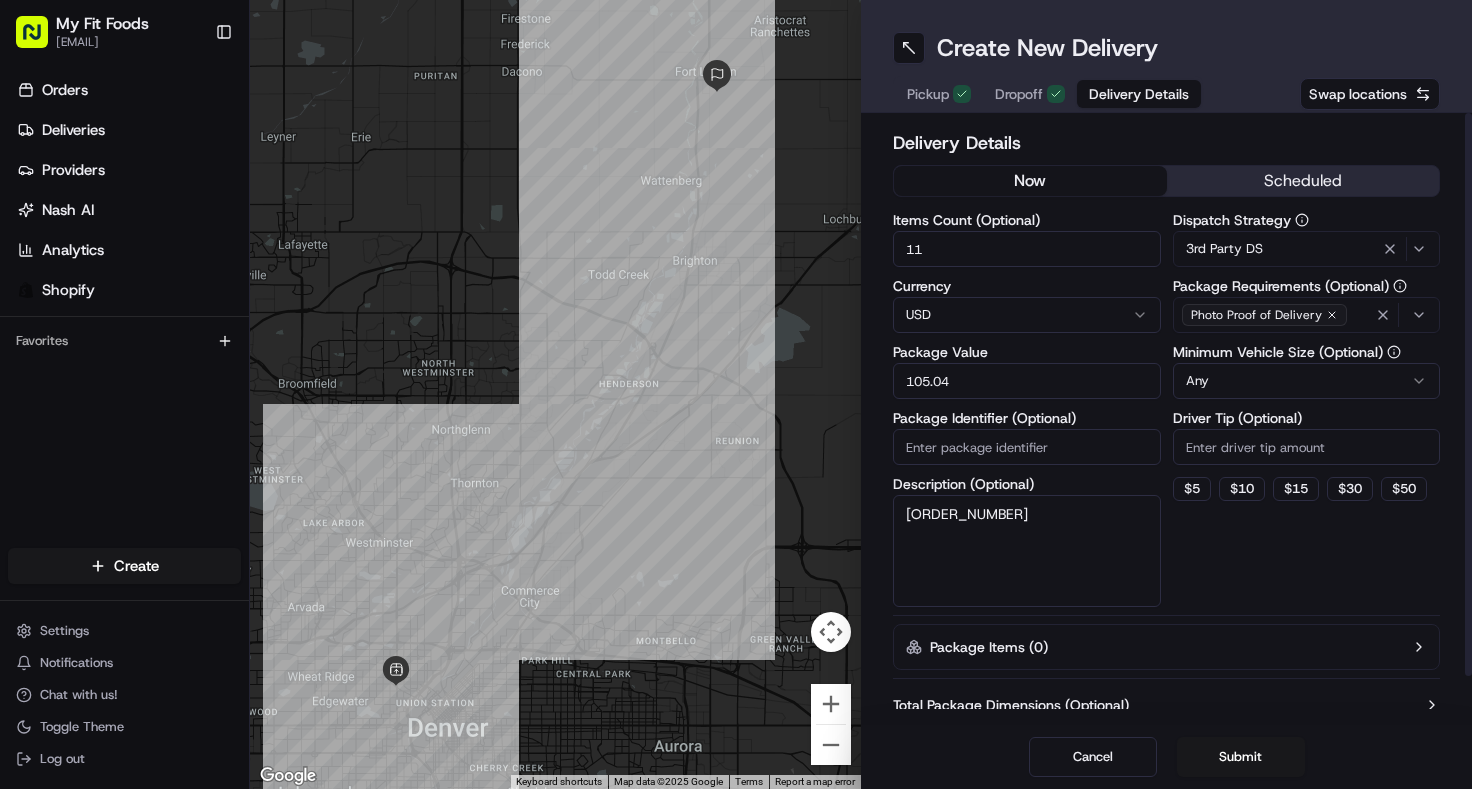 click on "scheduled" at bounding box center (1303, 181) 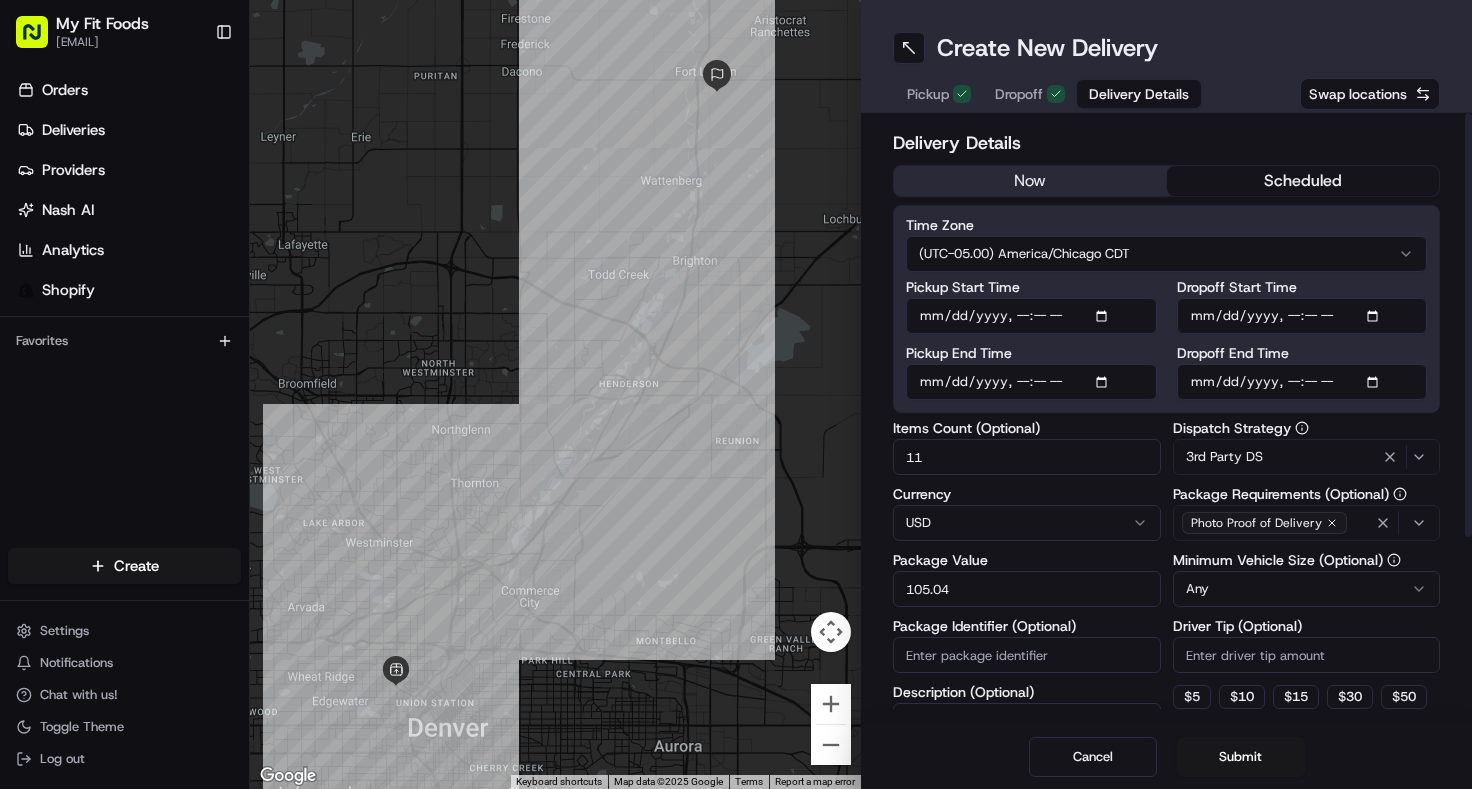 click on "Pickup Start Time" at bounding box center (1031, 316) 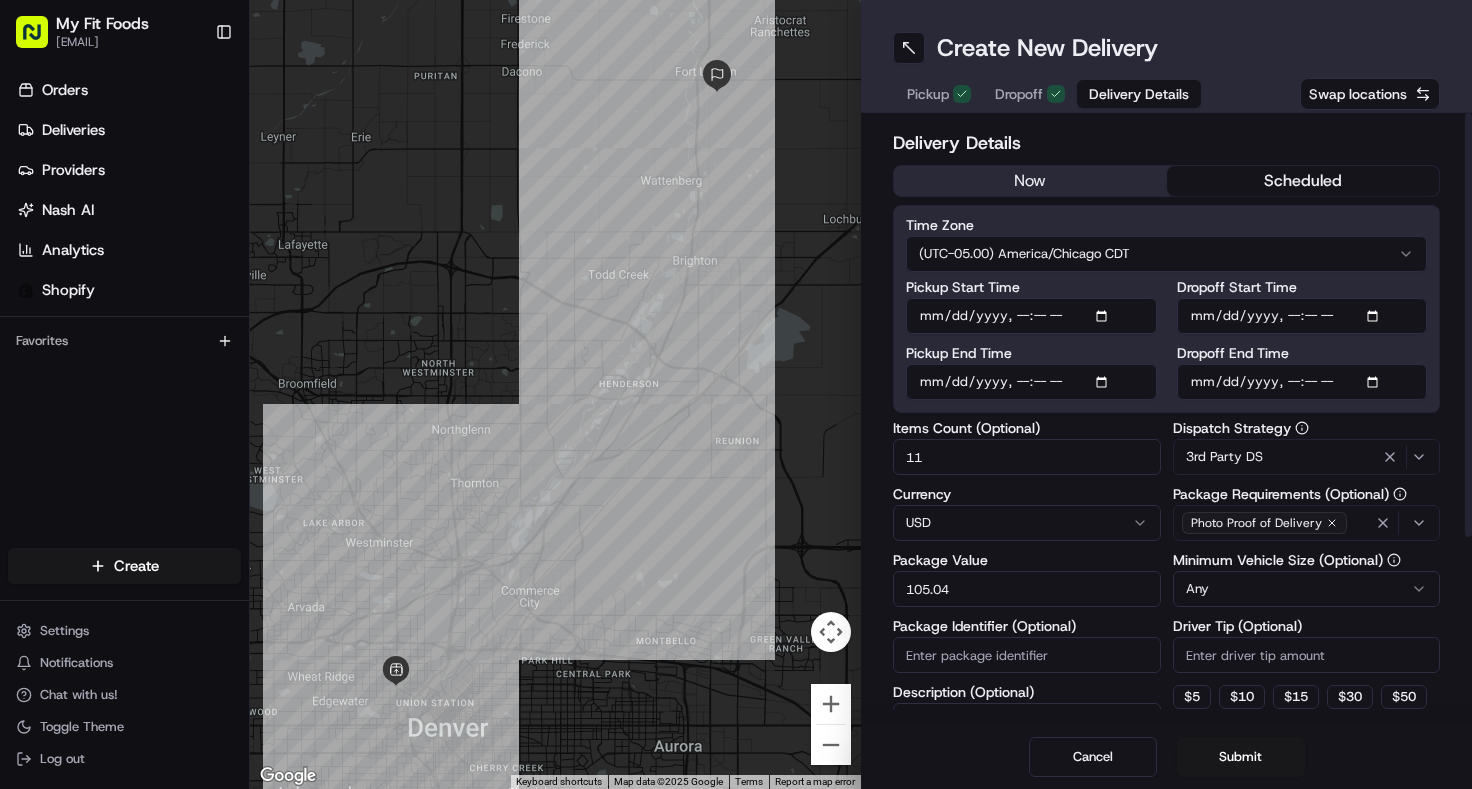 type on "[DATE]T[TIME]" 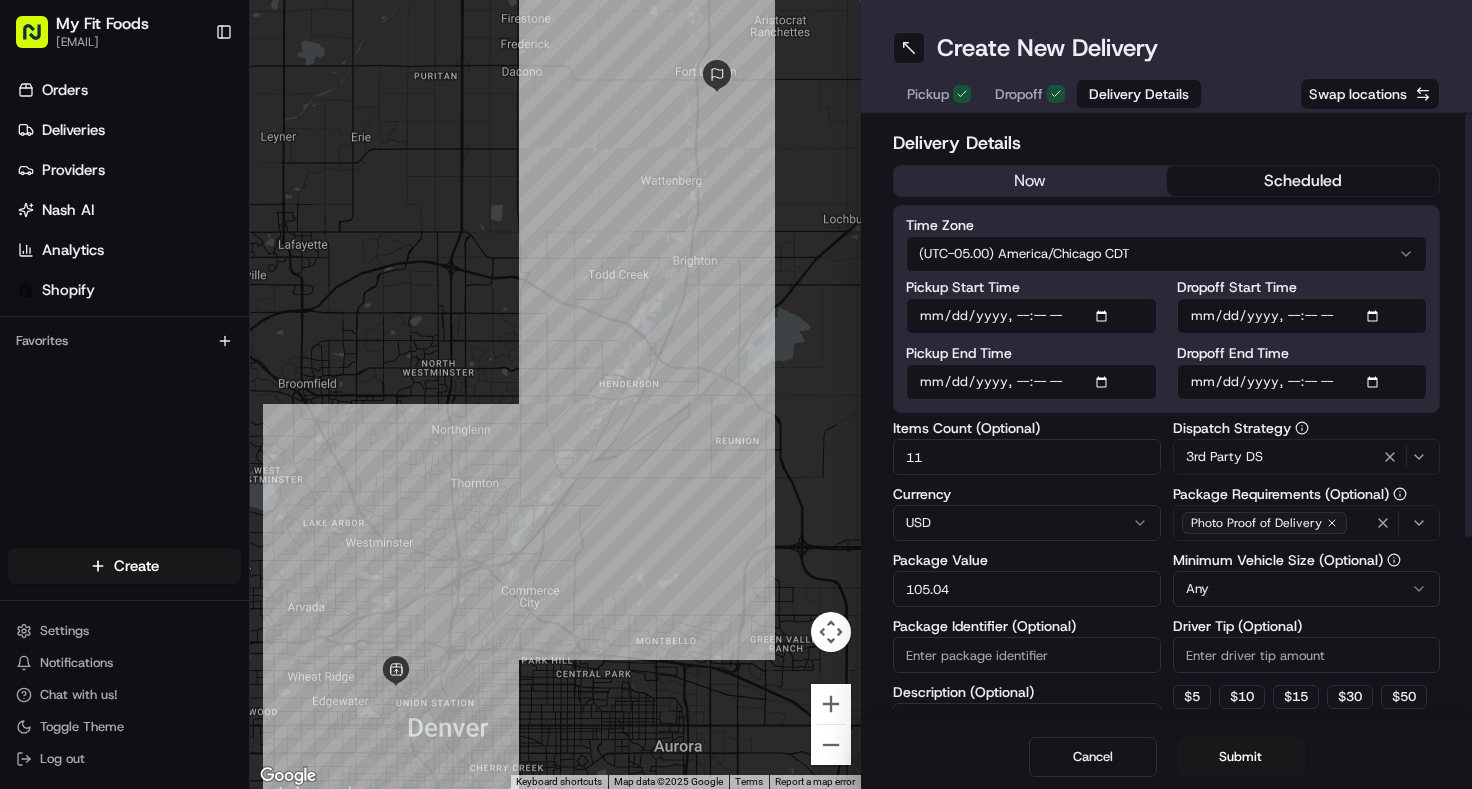 click on "Pickup End Time" at bounding box center (1031, 382) 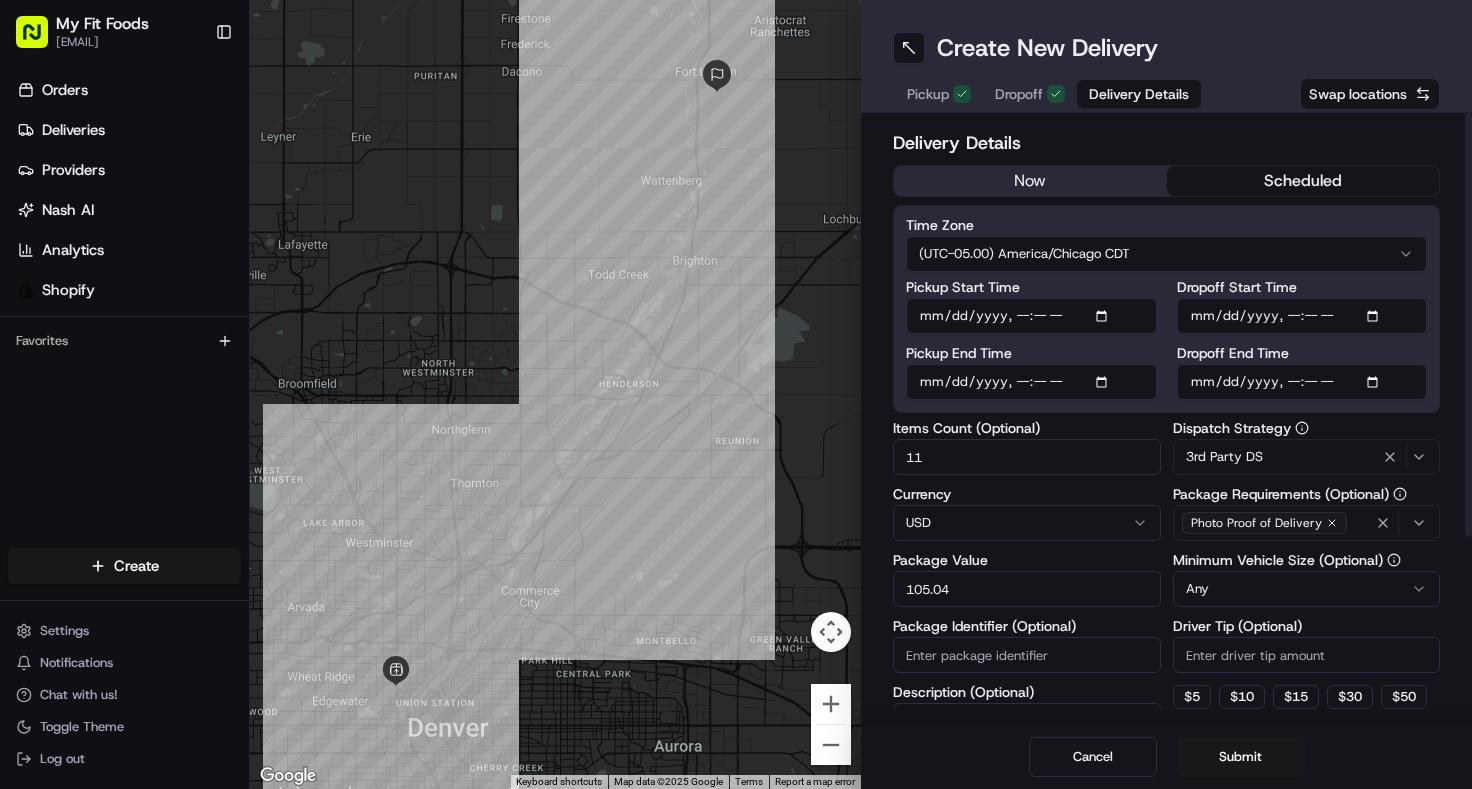 type on "2025-08-05T18:30" 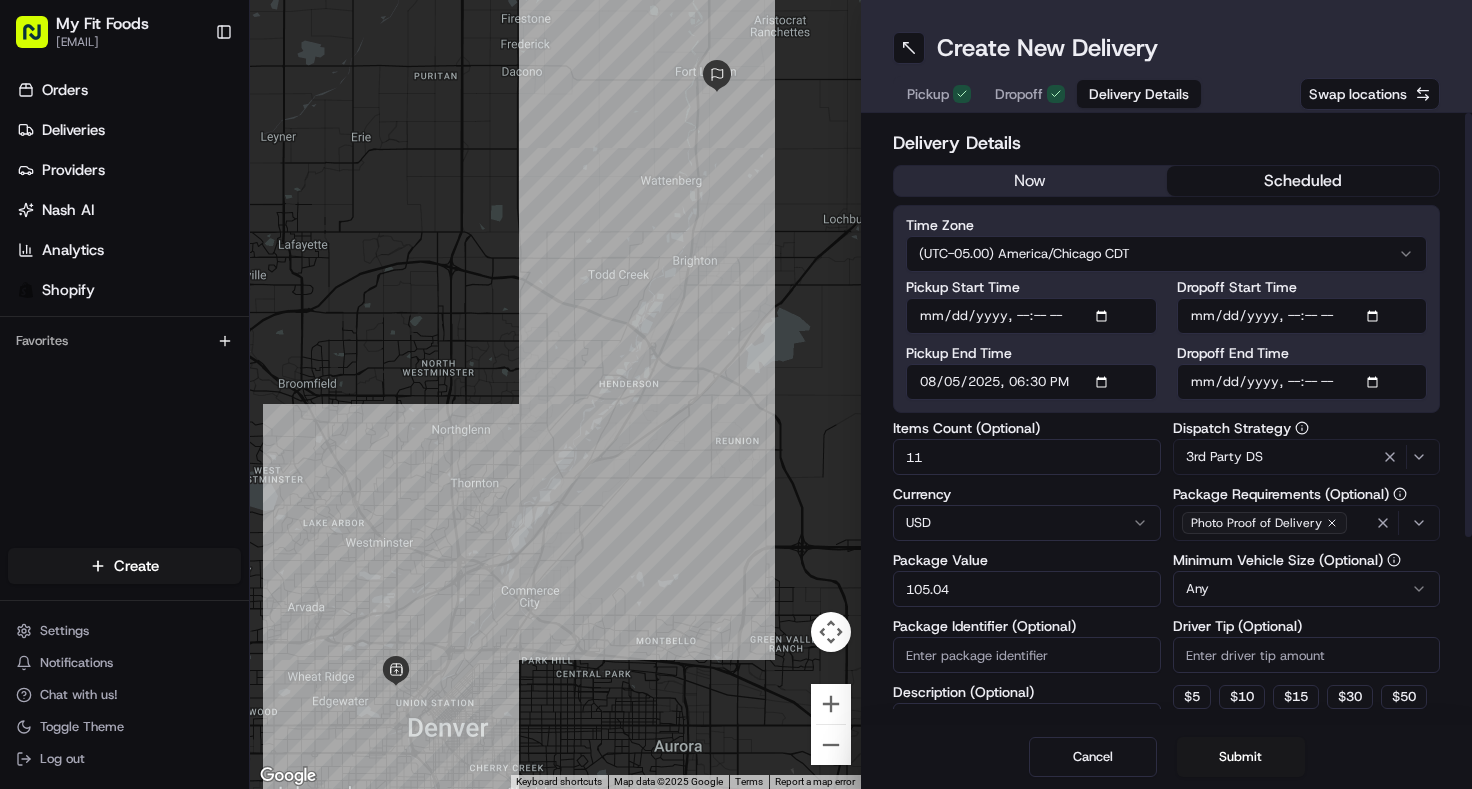 click on "Dropoff Start Time" at bounding box center (1302, 316) 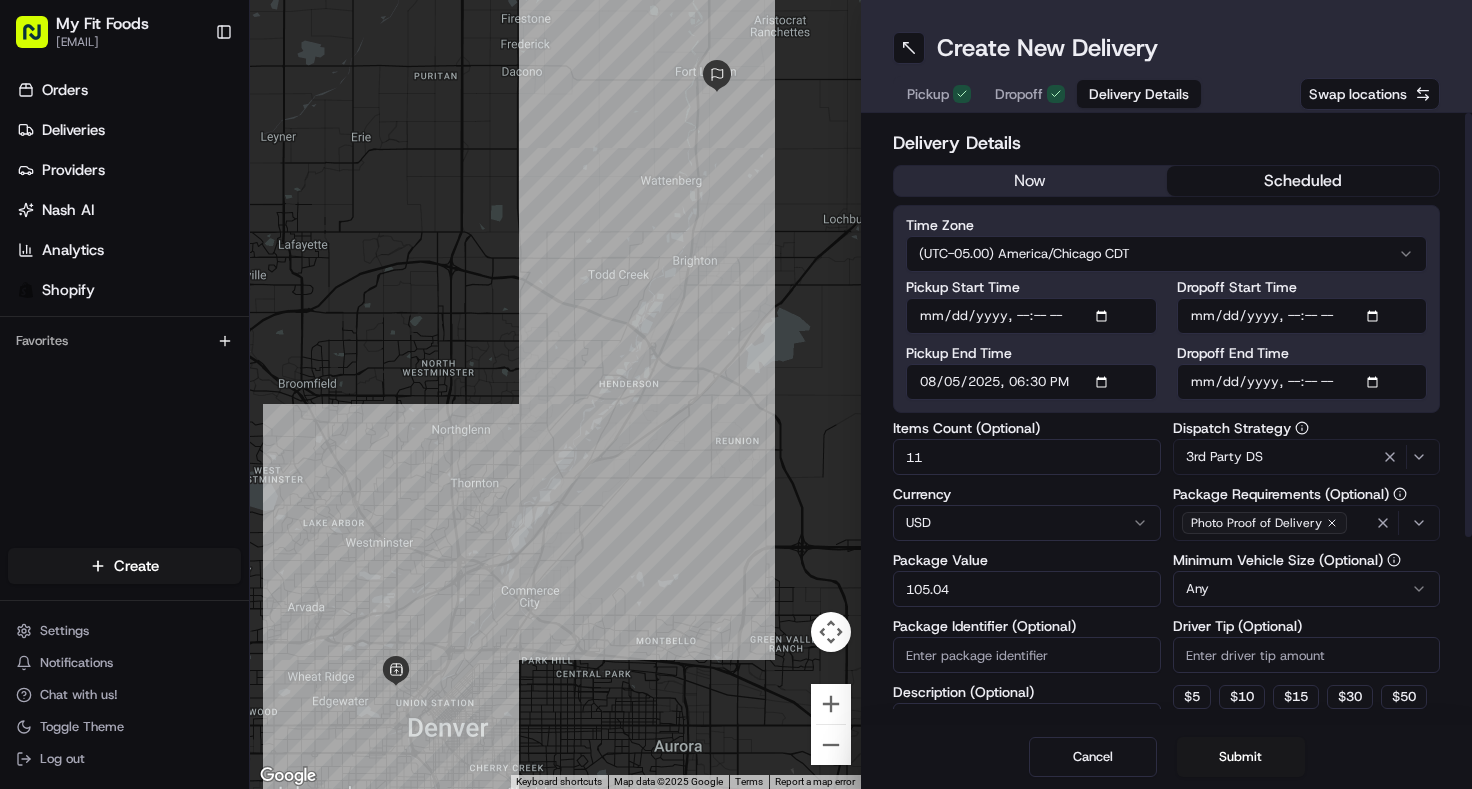 type on "2025-08-05T18:30" 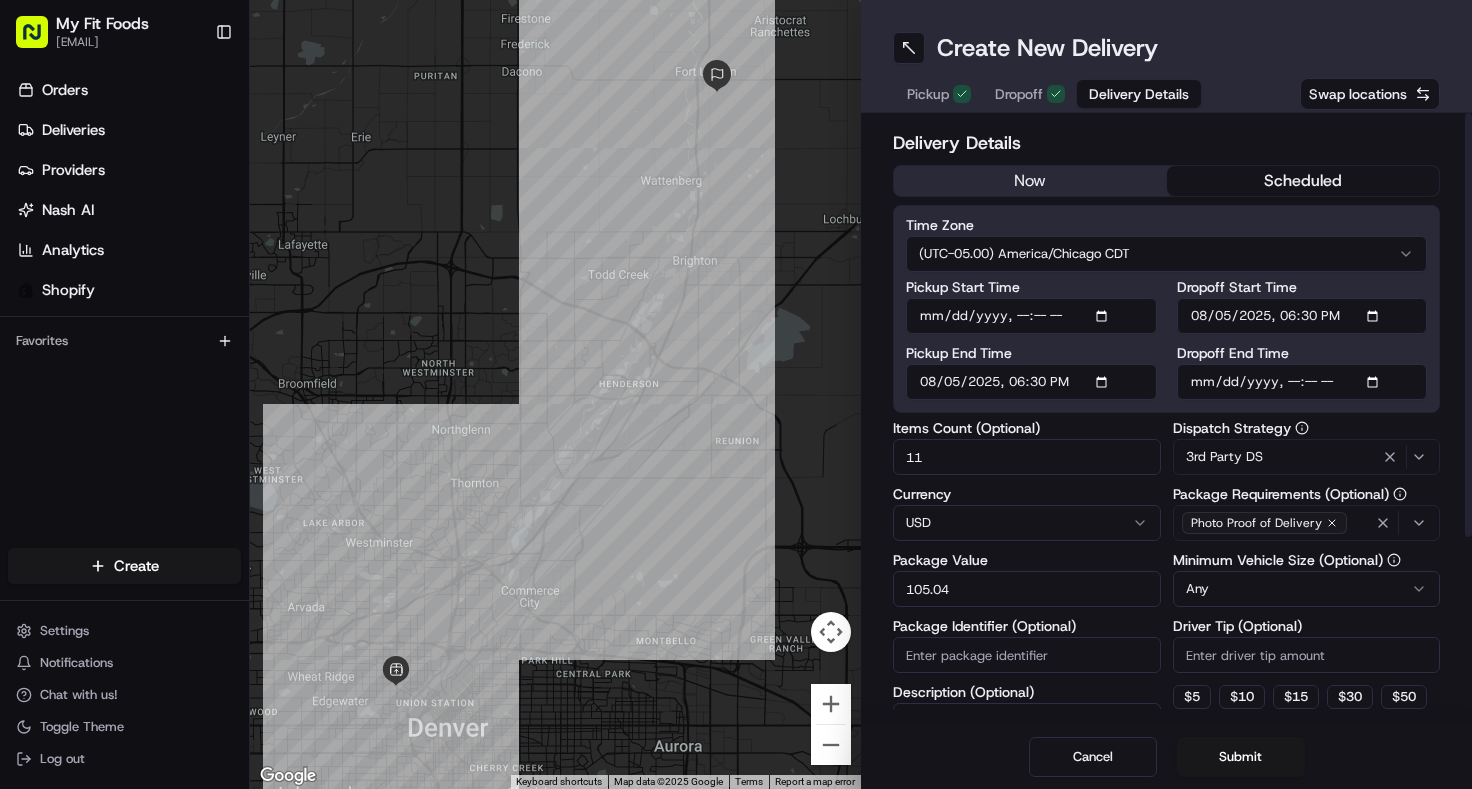 click on "Dropoff End Time" at bounding box center (1302, 382) 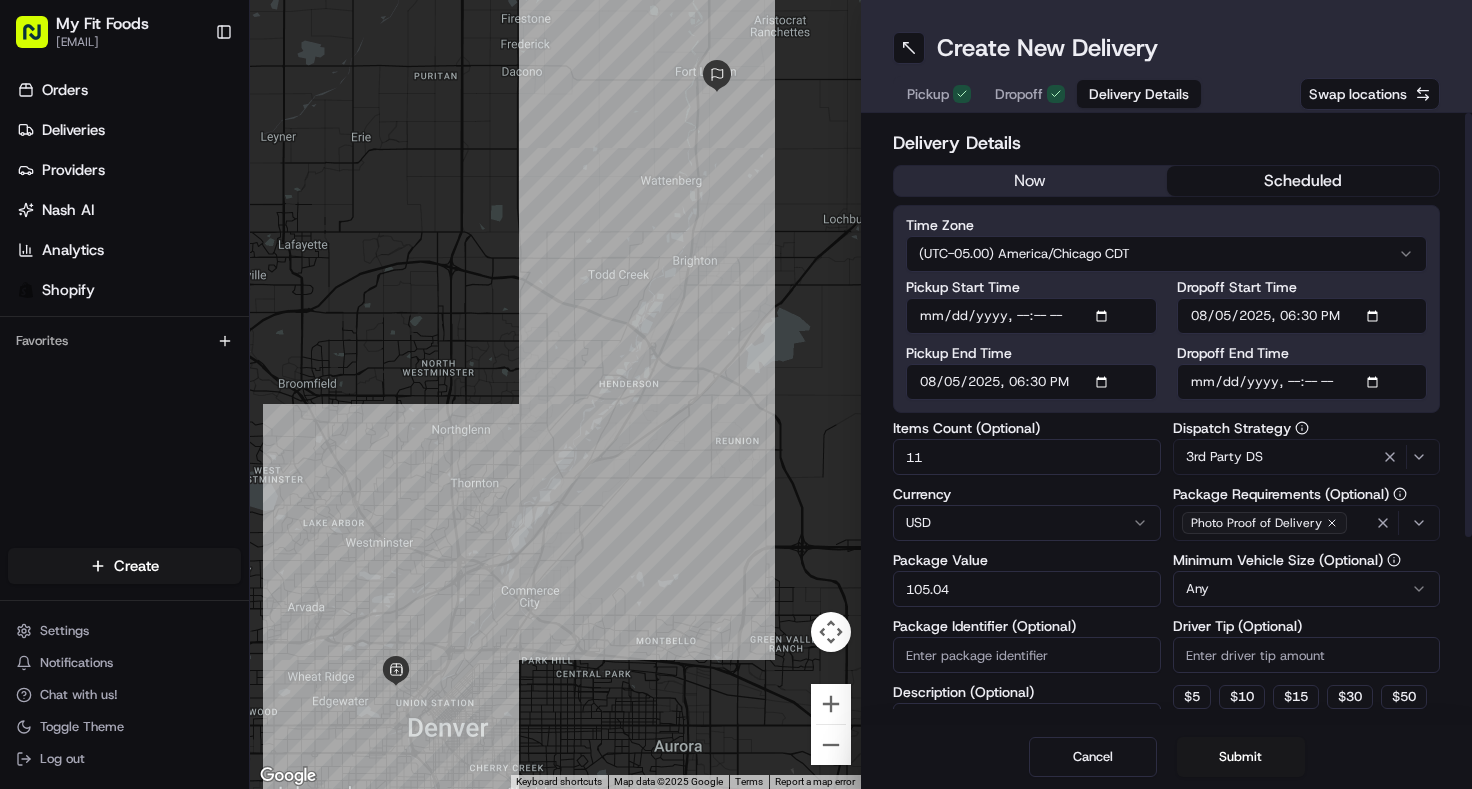 type on "[DATE]T[TIME]" 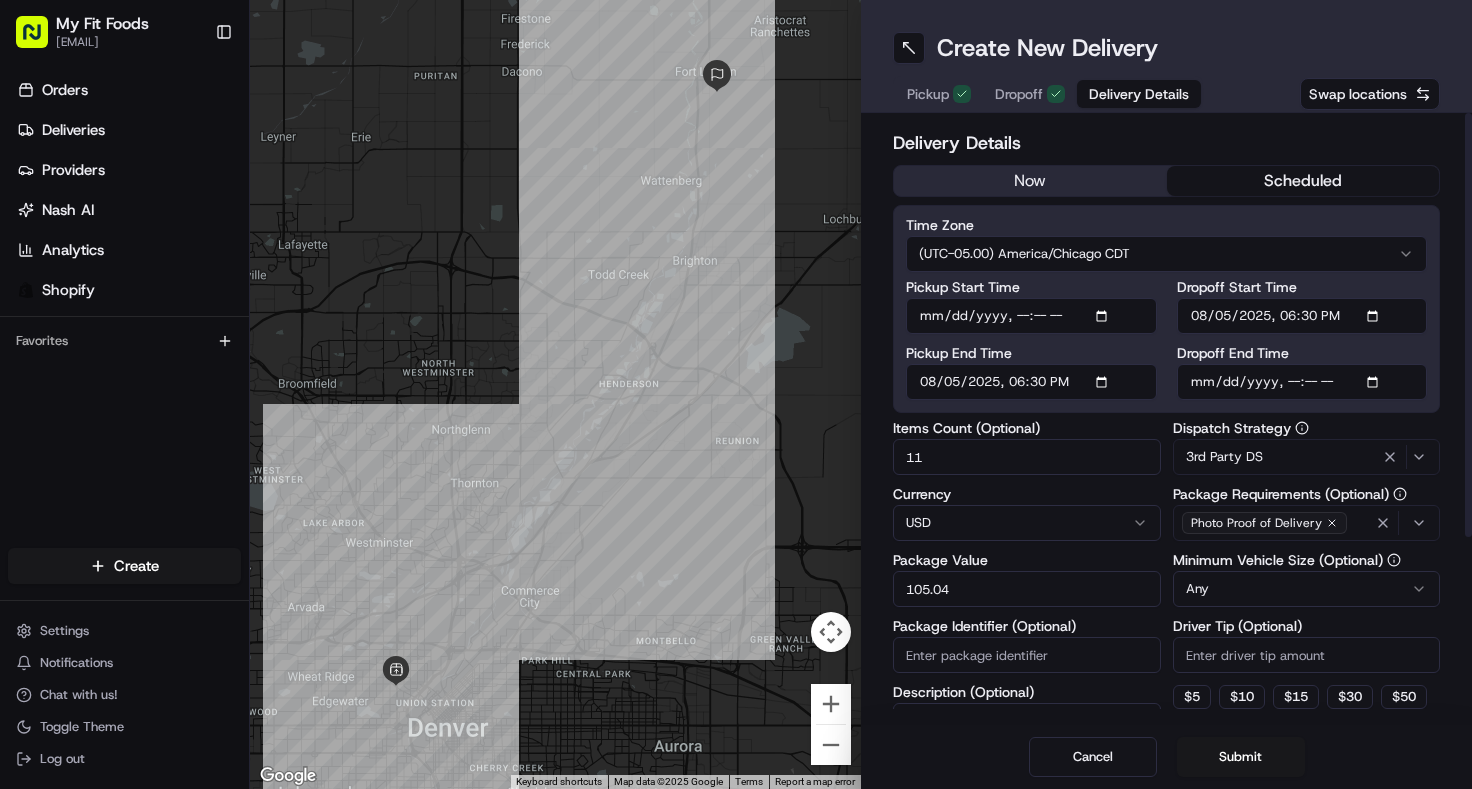 click on "Cancel Submit" at bounding box center (1166, 757) 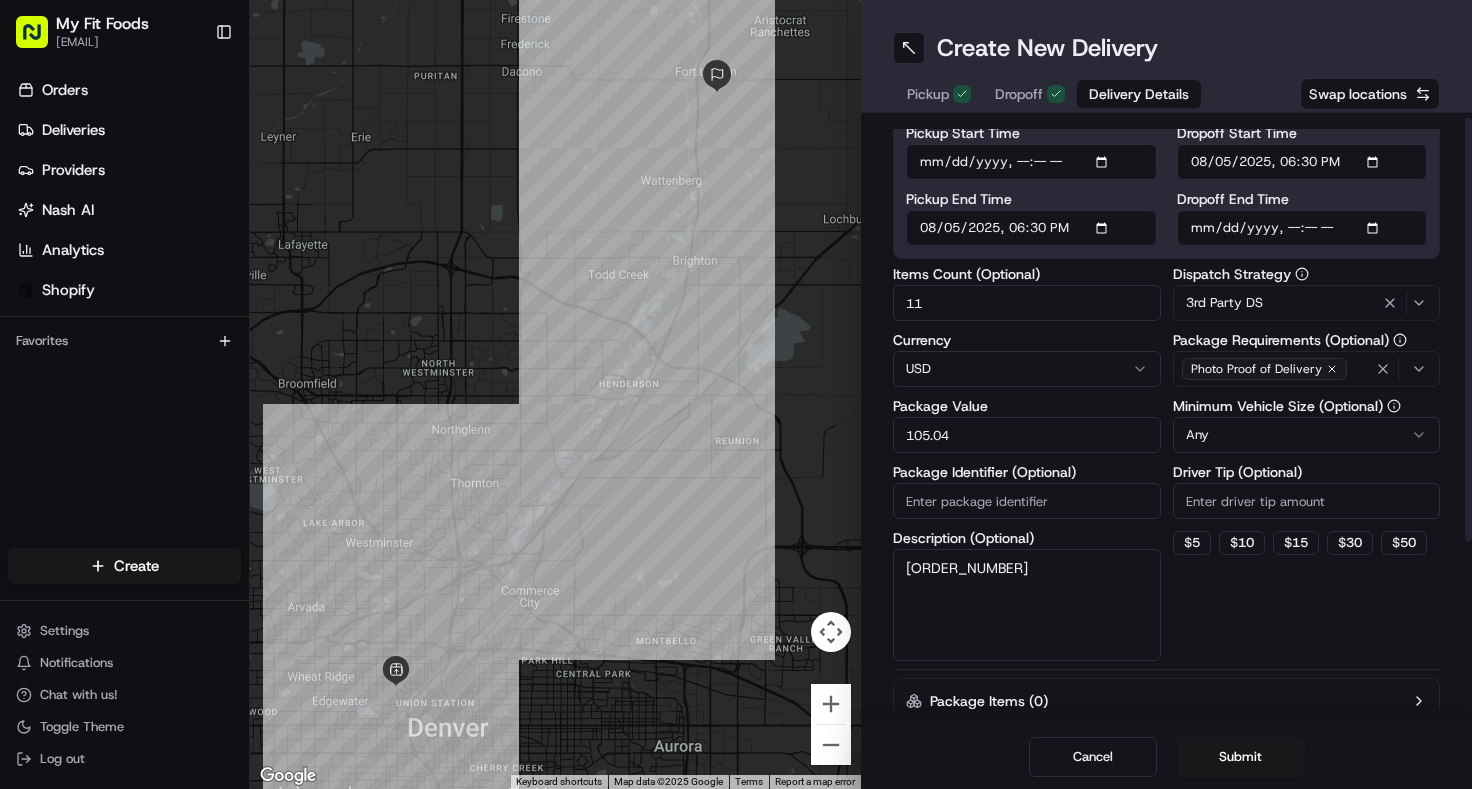scroll, scrollTop: 245, scrollLeft: 0, axis: vertical 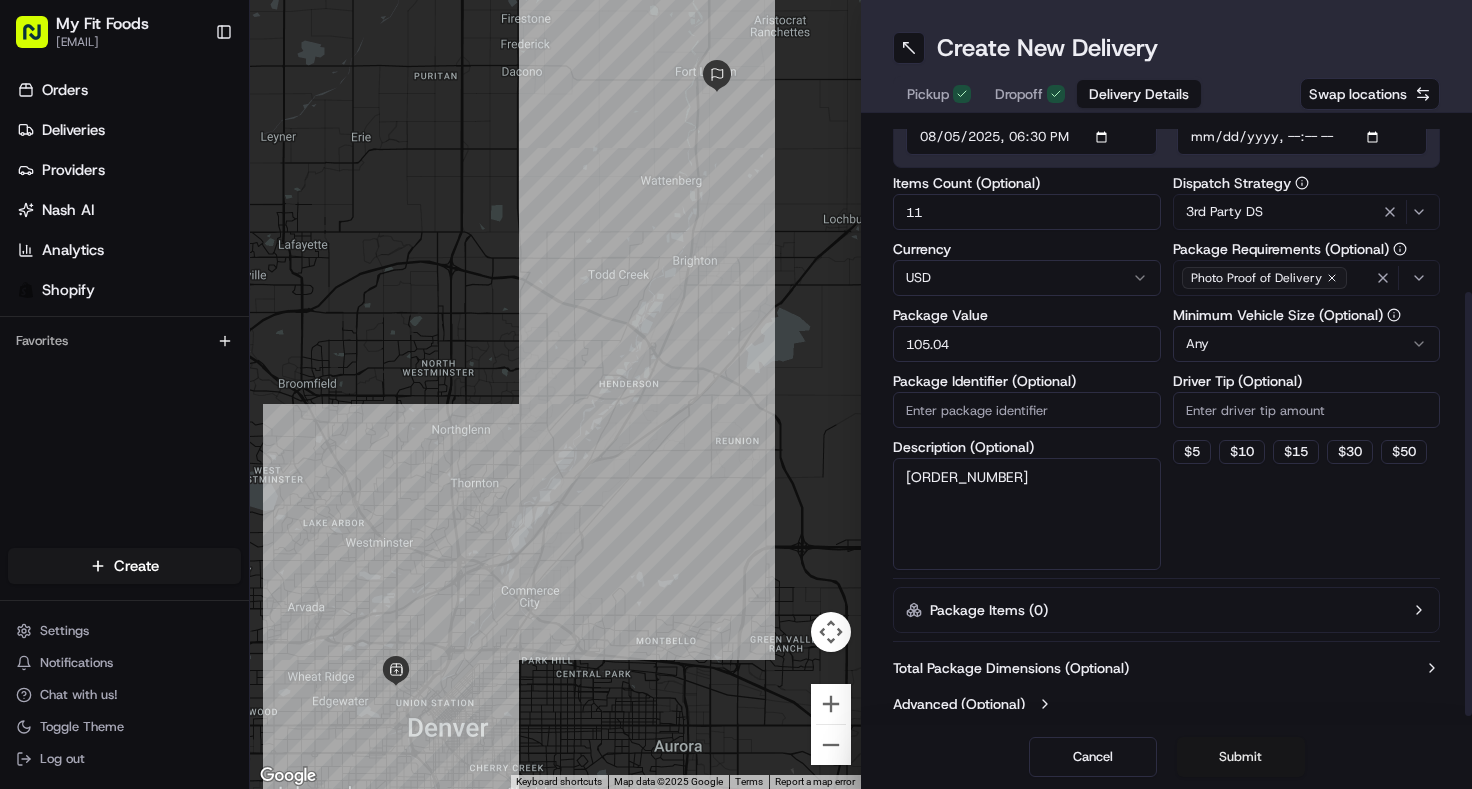 click on "Submit" at bounding box center [1241, 757] 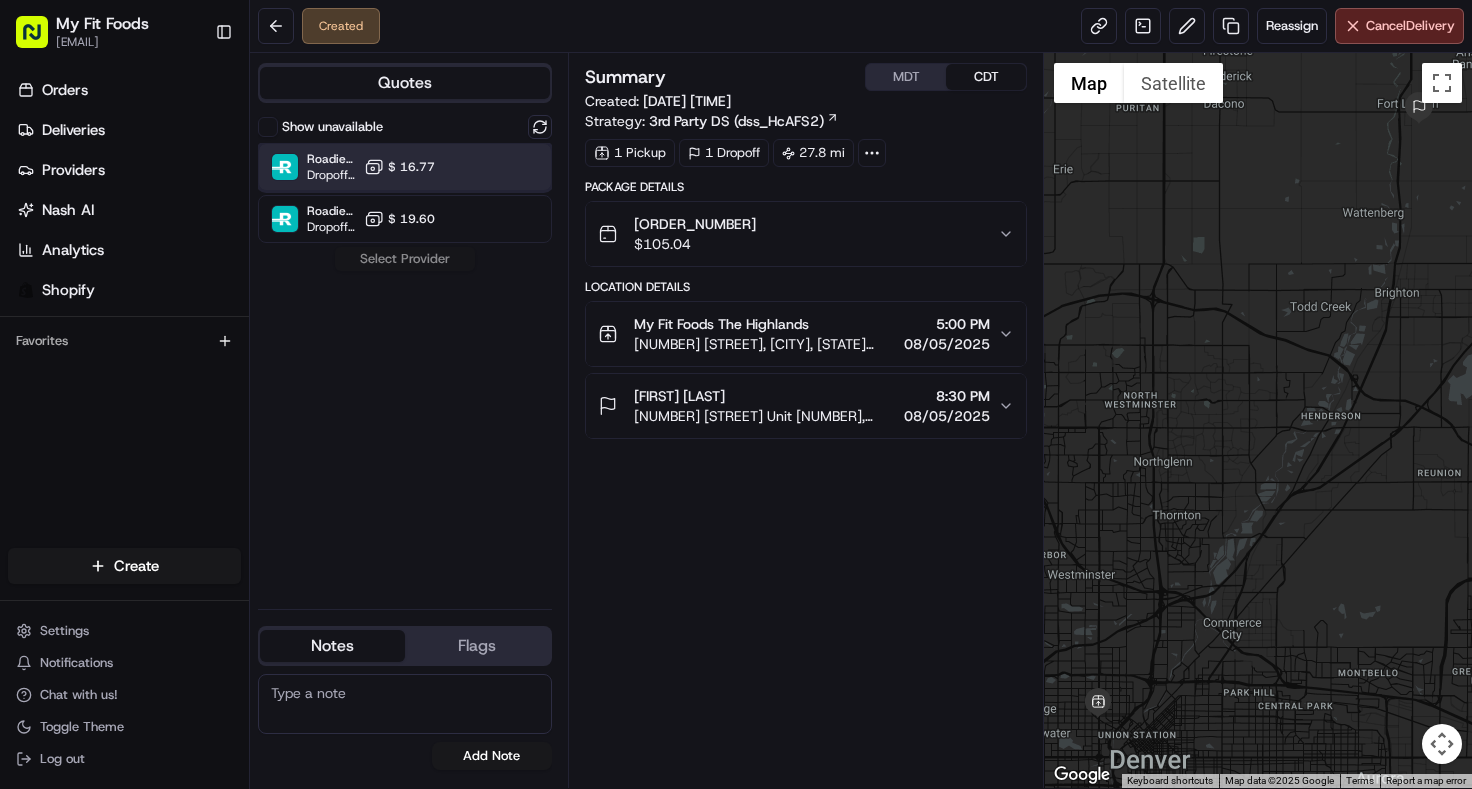 click at bounding box center [491, 167] 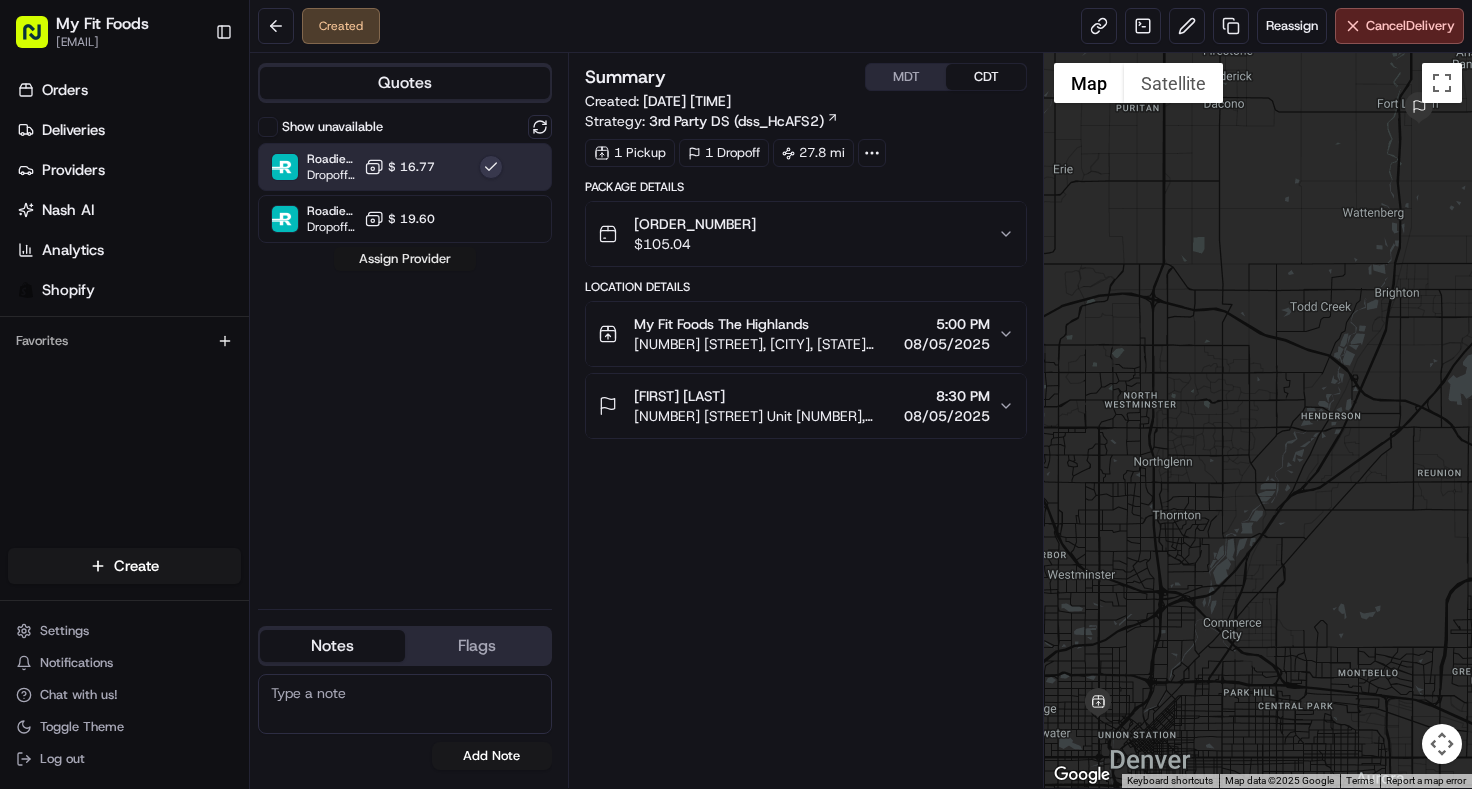click on "Assign Provider" at bounding box center [405, 259] 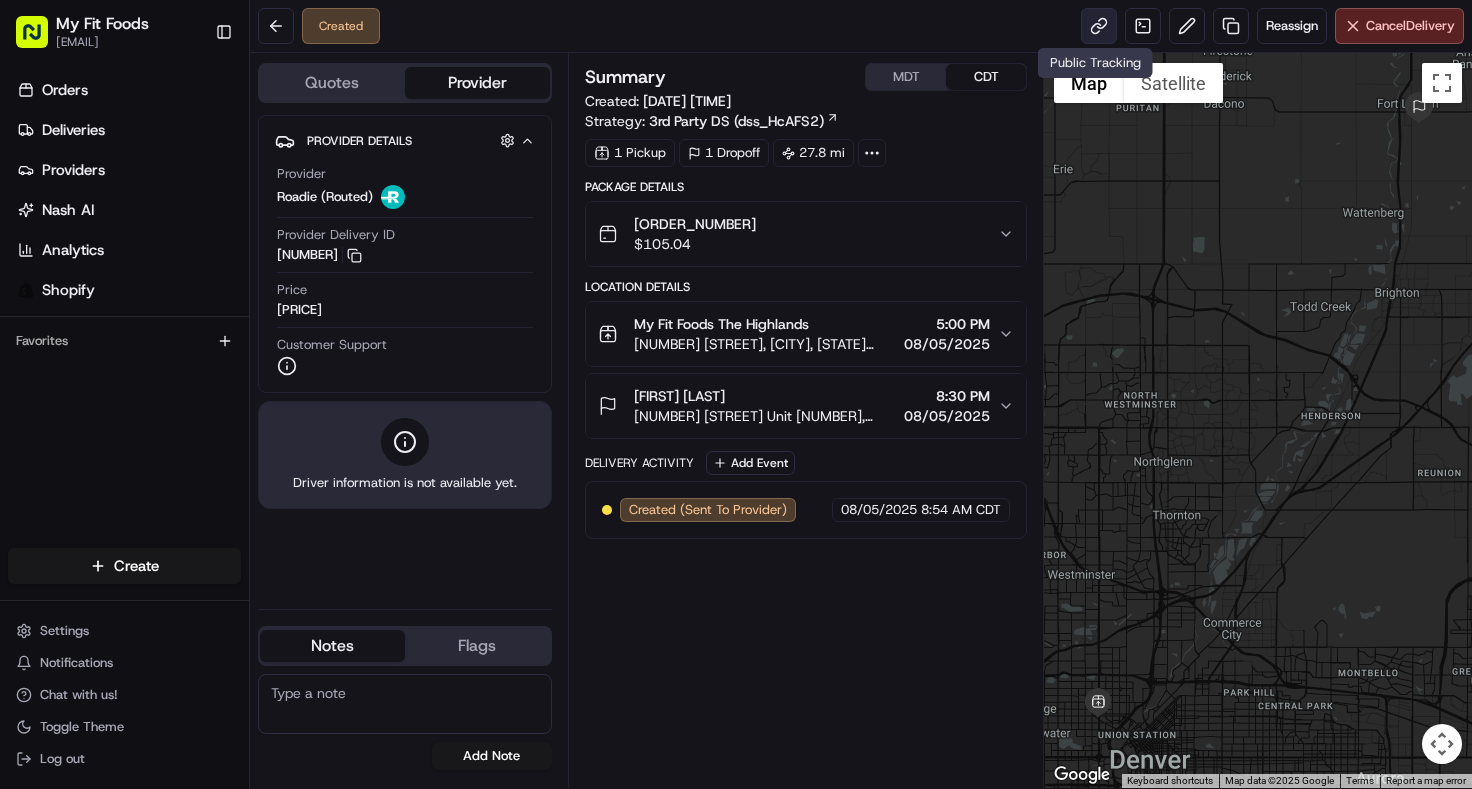 click at bounding box center [1099, 26] 